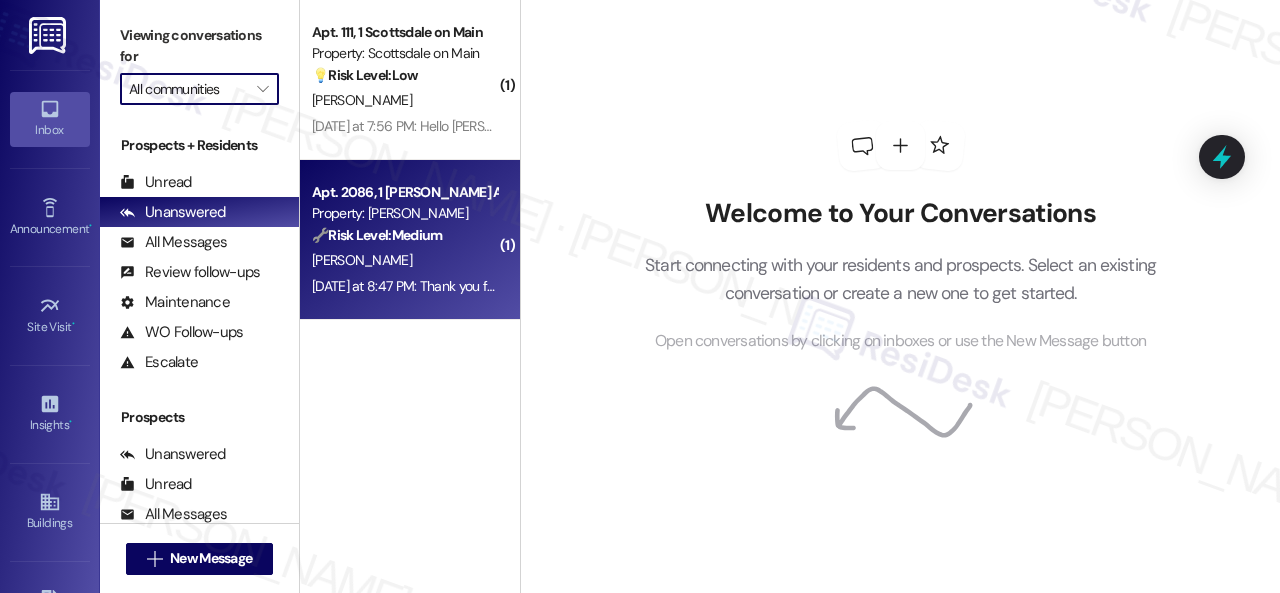 scroll, scrollTop: 0, scrollLeft: 0, axis: both 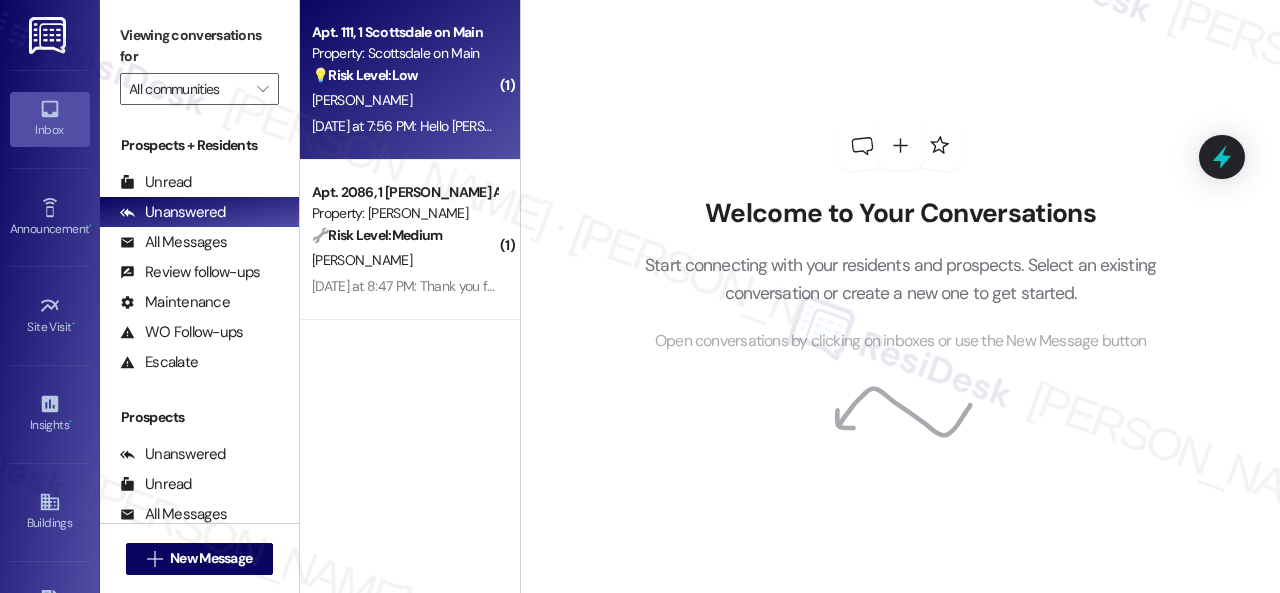 click on "💡  Risk Level:  Low The resident is asking about serving alcohol from their distillery at a community event. This is a non-essential request related to a community event and does not present any immediate concerns." at bounding box center [404, 75] 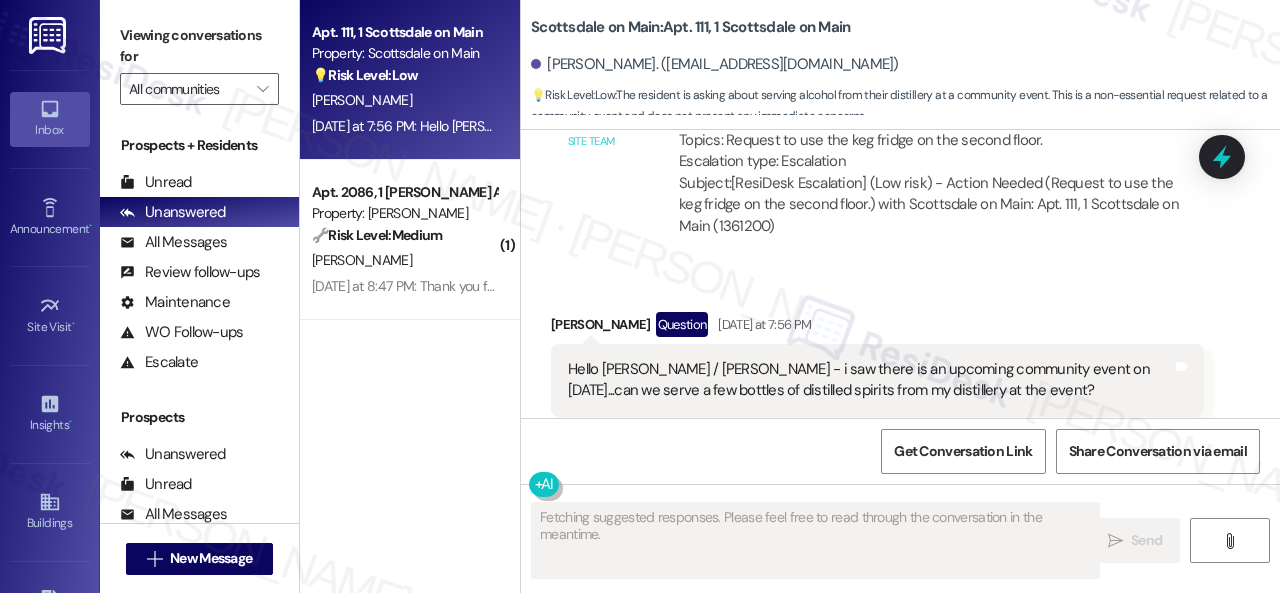 scroll, scrollTop: 12612, scrollLeft: 0, axis: vertical 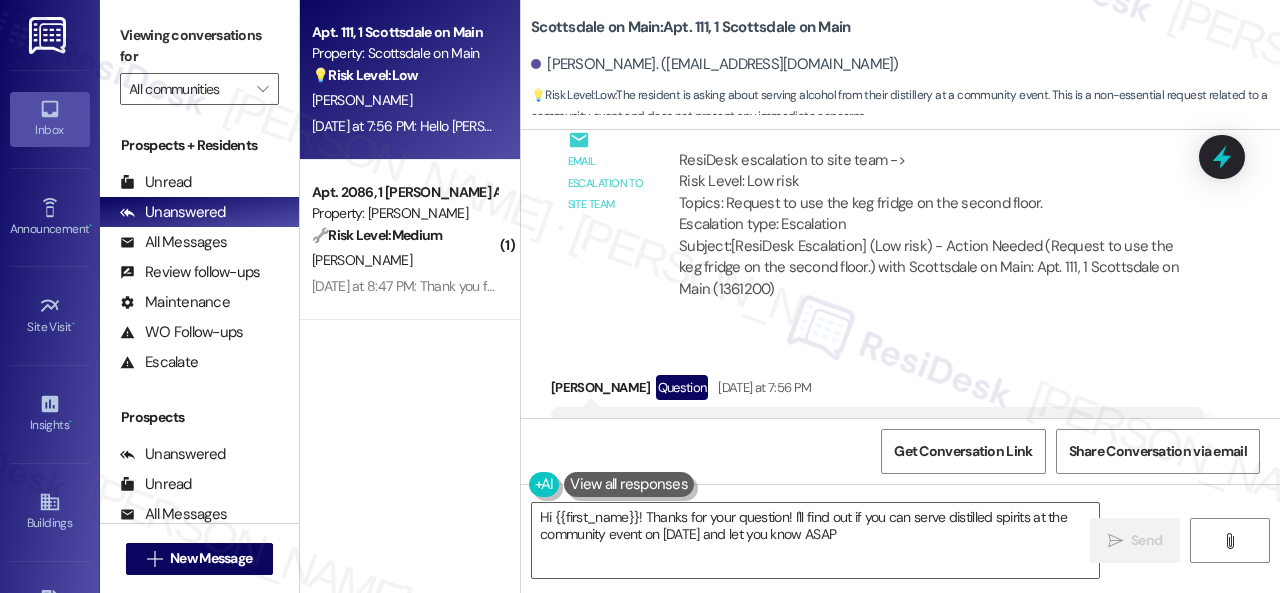 type on "Hi {{first_name}}! Thanks for your question! I'll find out if you can serve distilled spirits at the community event on August 4th and let you know ASAP!" 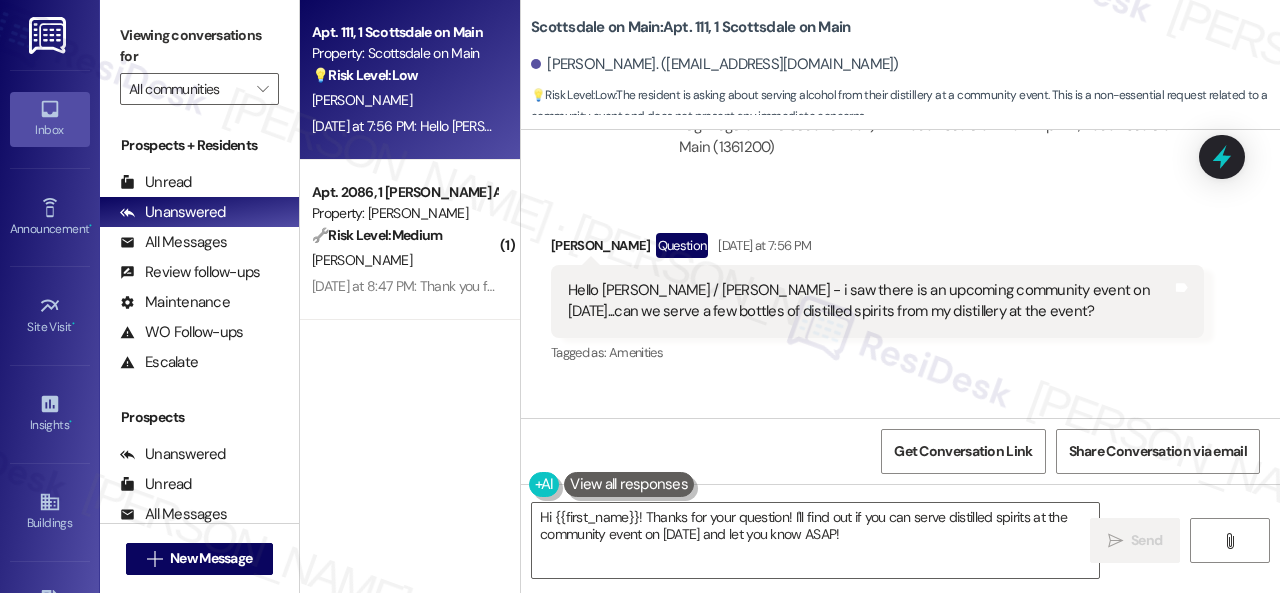 scroll, scrollTop: 12712, scrollLeft: 0, axis: vertical 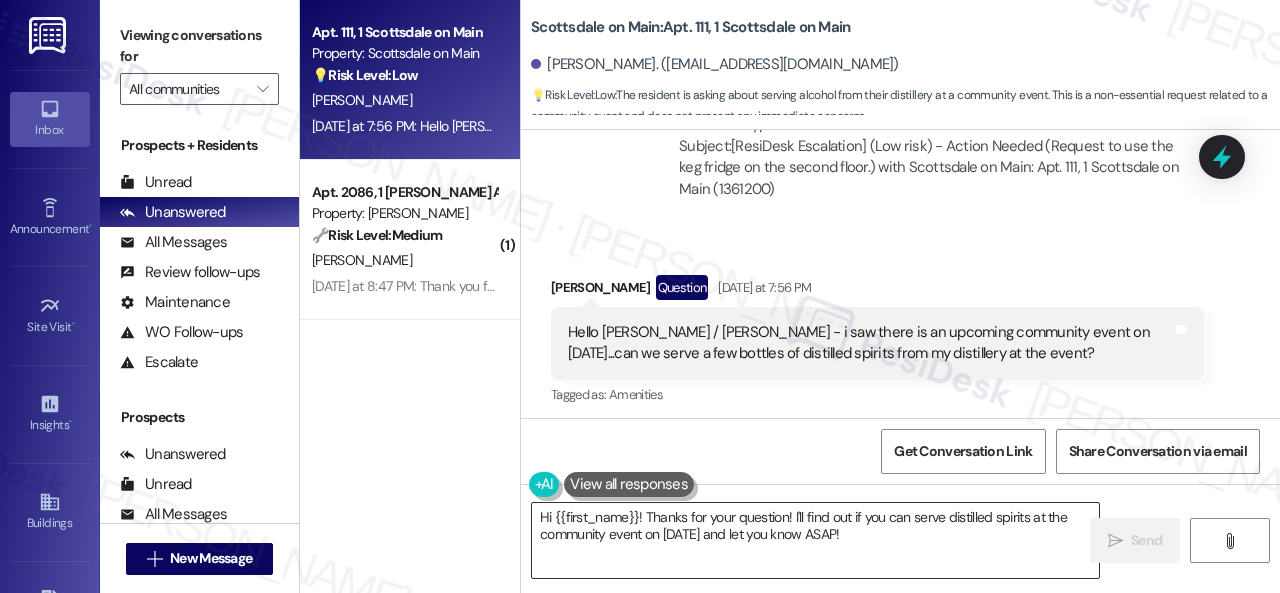 click on "Hi {{first_name}}! Thanks for your question! I'll find out if you can serve distilled spirits at the community event on August 4th and let you know ASAP!" at bounding box center (815, 540) 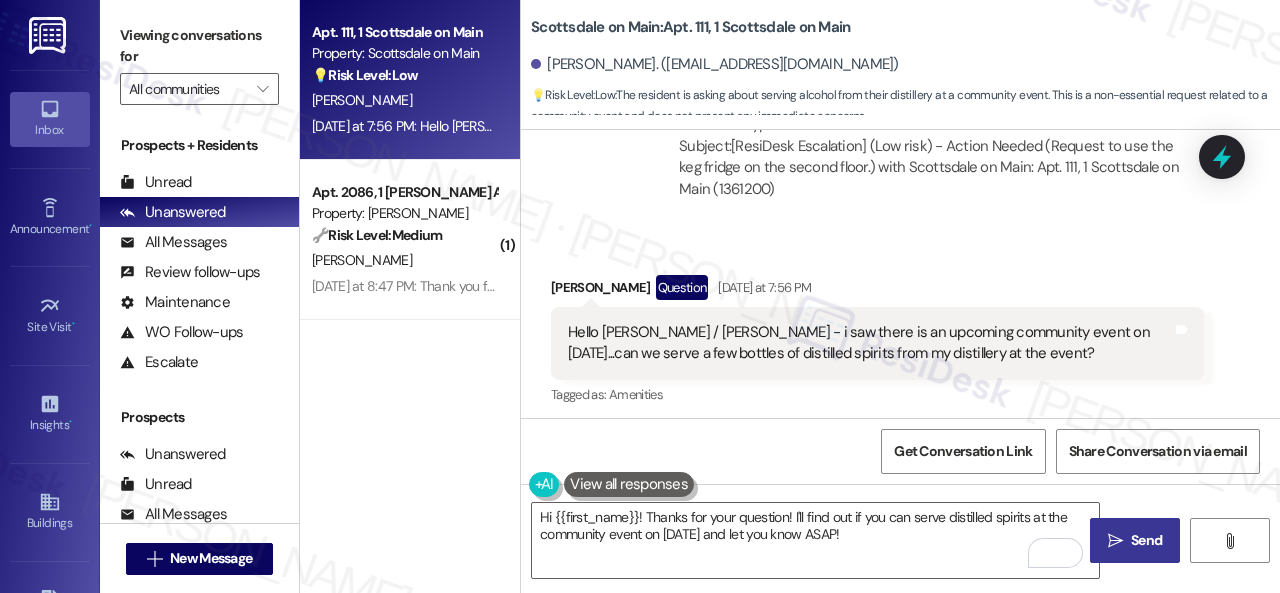 click on "Send" at bounding box center (1146, 540) 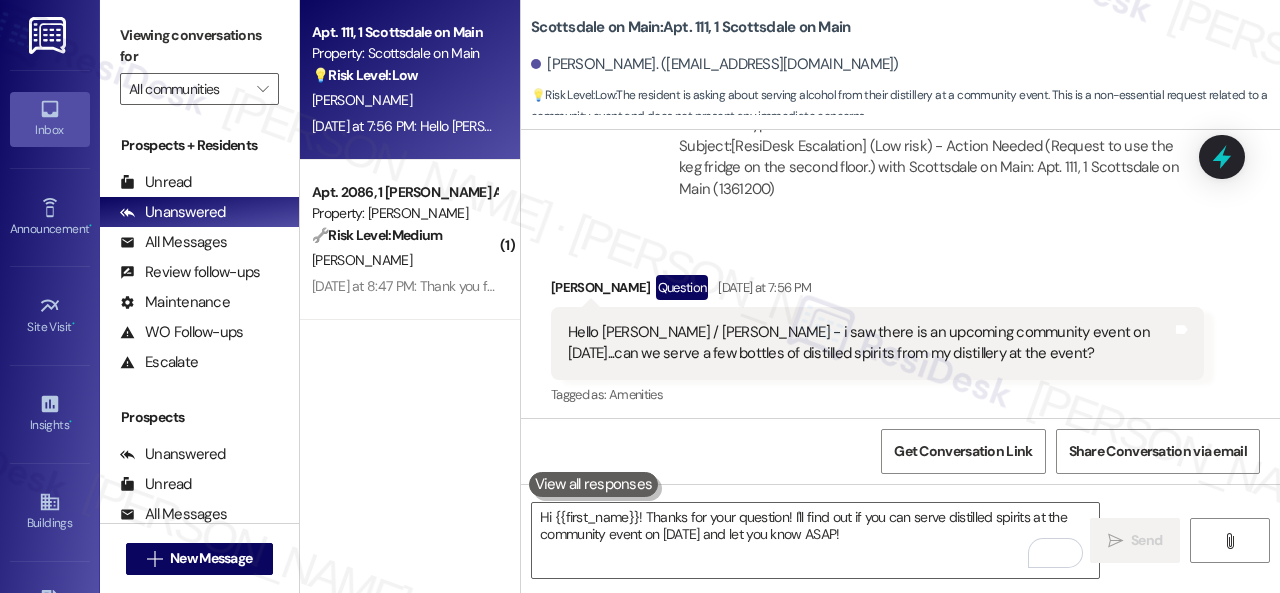 type 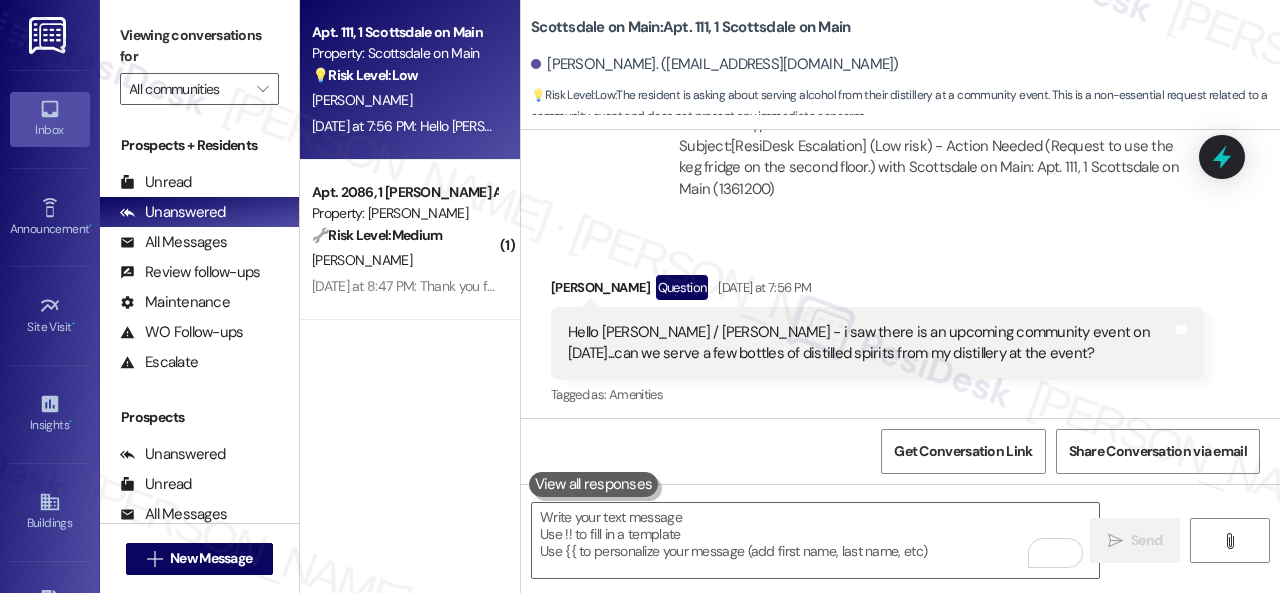 scroll, scrollTop: 12606, scrollLeft: 0, axis: vertical 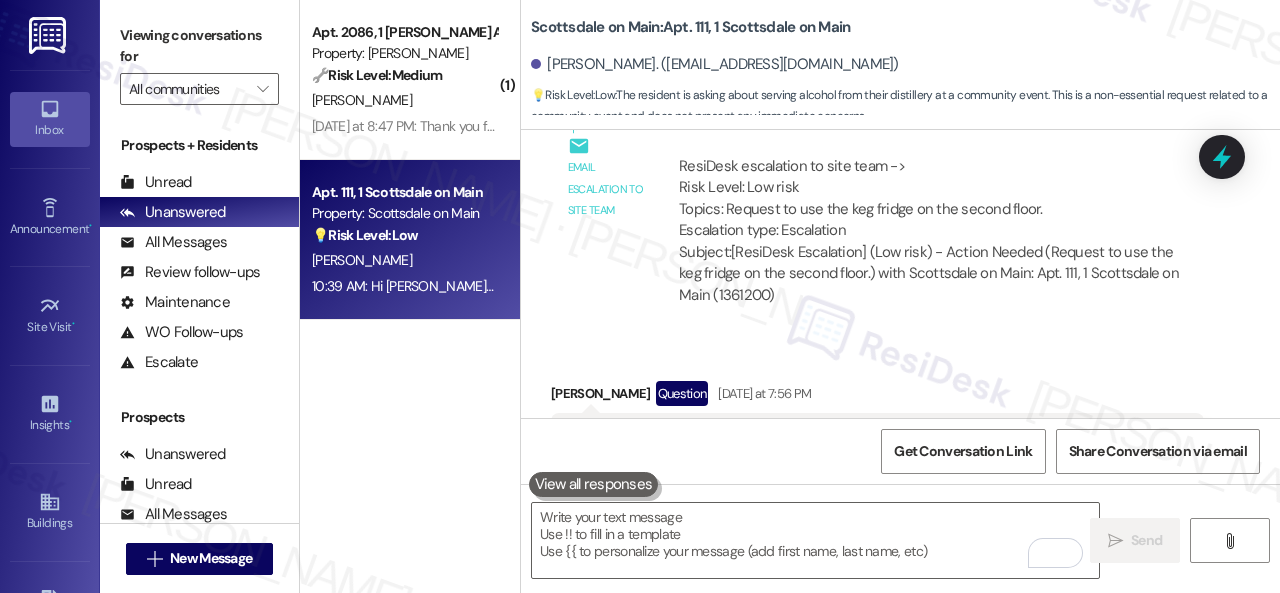 drag, startPoint x: 1056, startPoint y: 330, endPoint x: 742, endPoint y: 345, distance: 314.35806 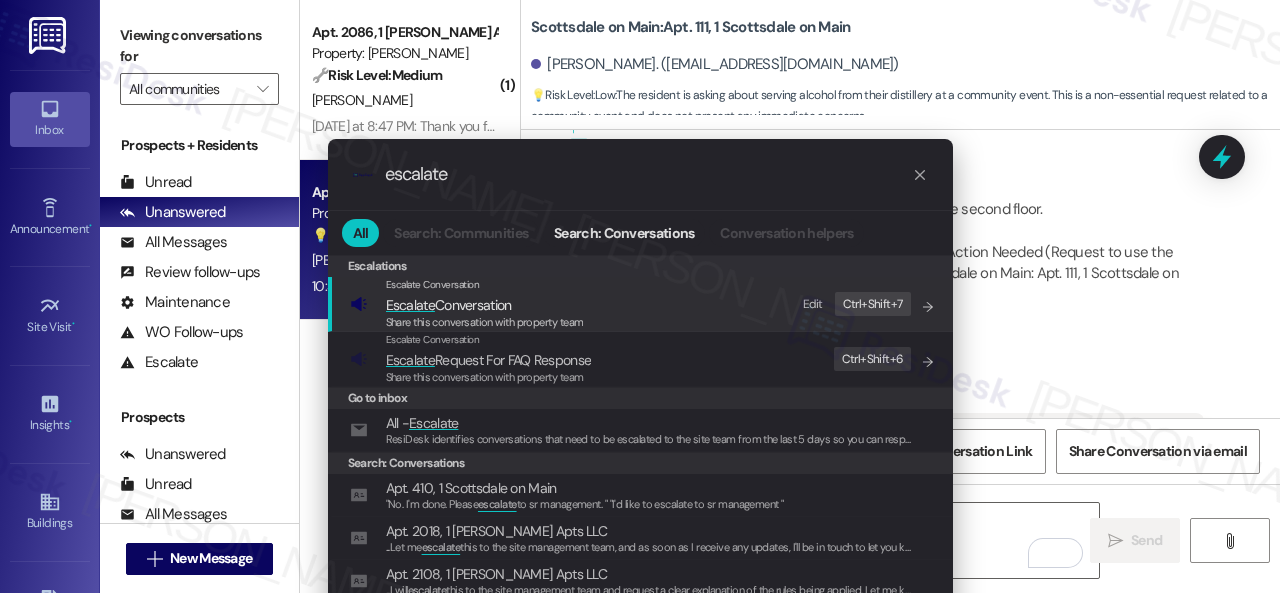 type on "escalate" 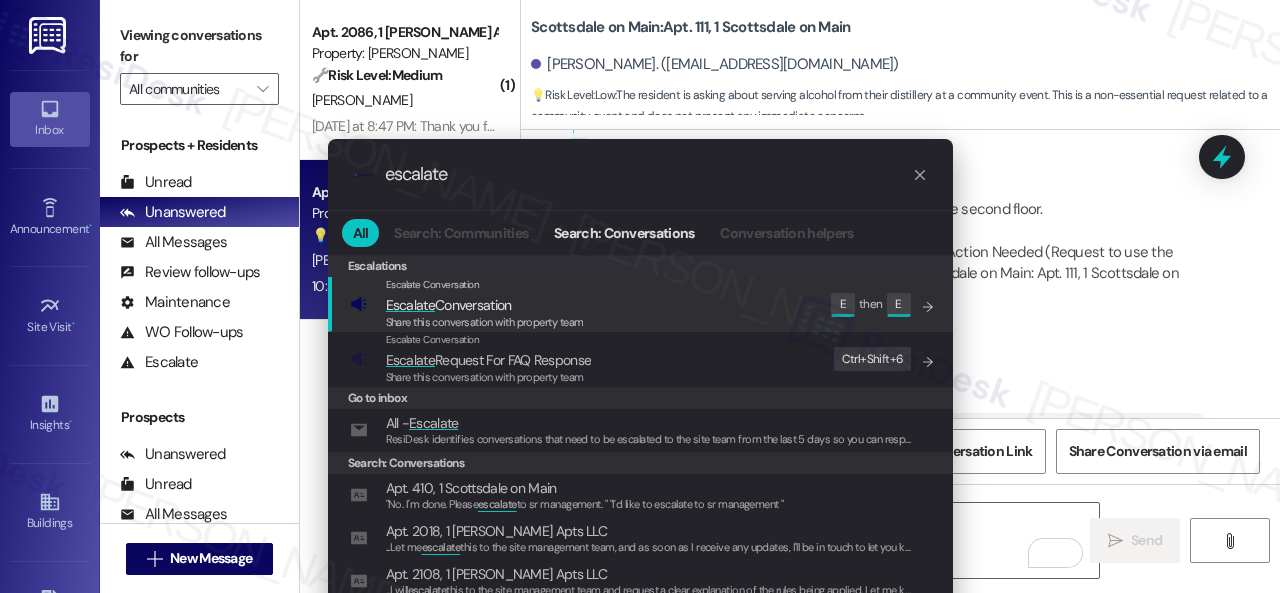 click 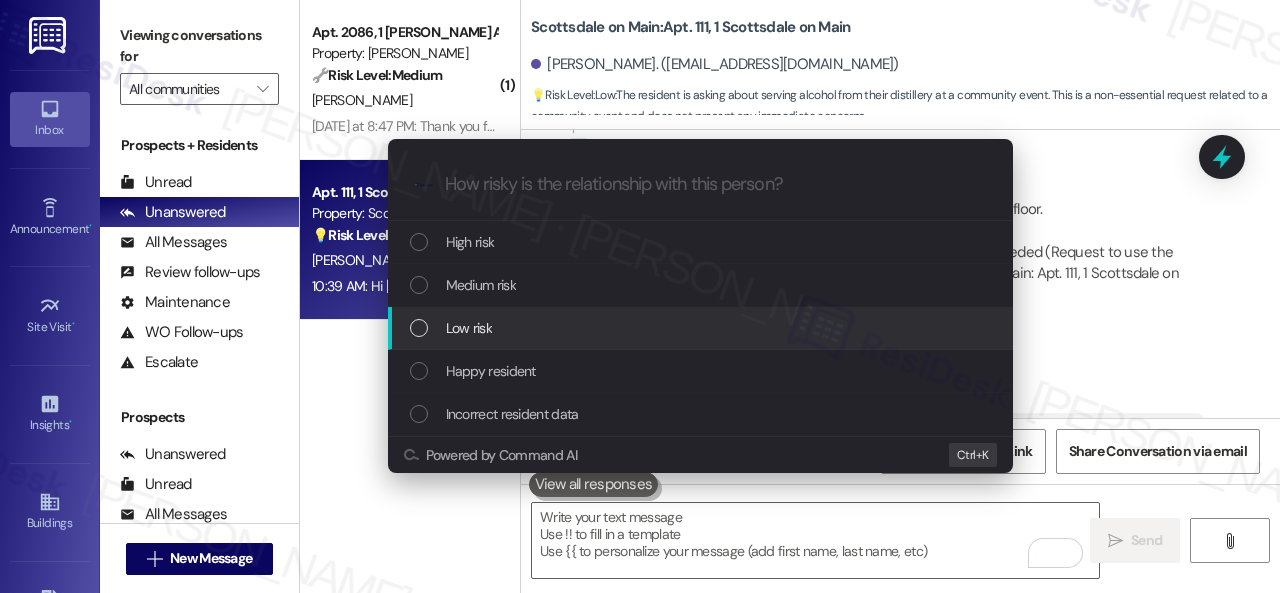 click on "Low risk" at bounding box center [469, 328] 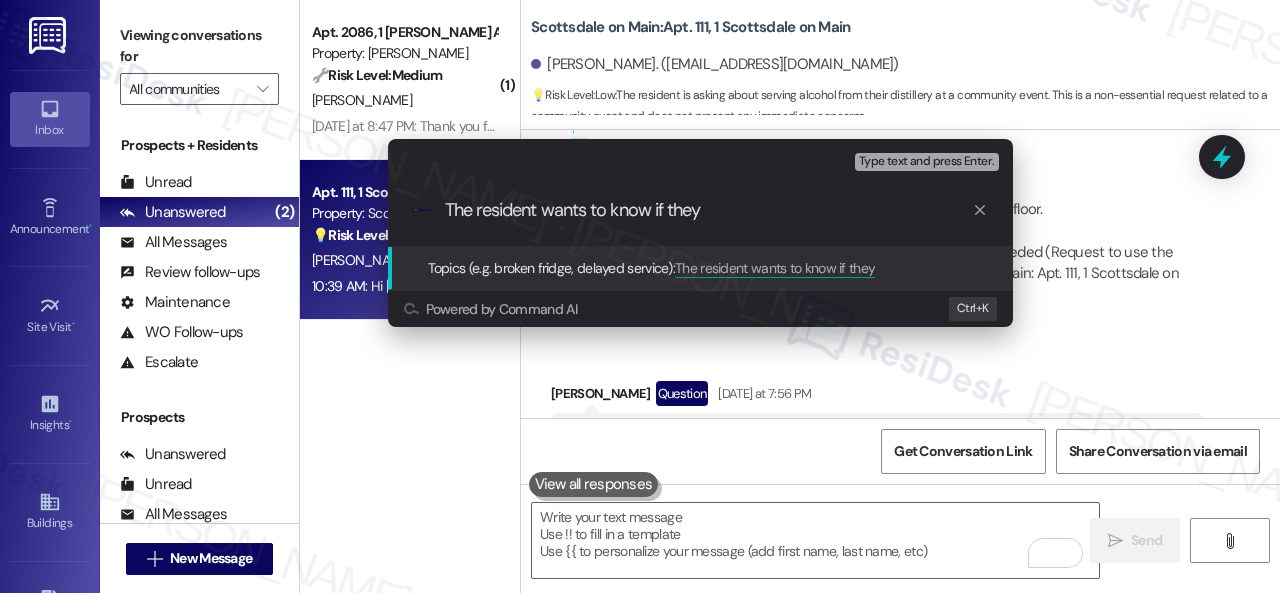 paste on "..can we serve a few bottles of distilled spirits" 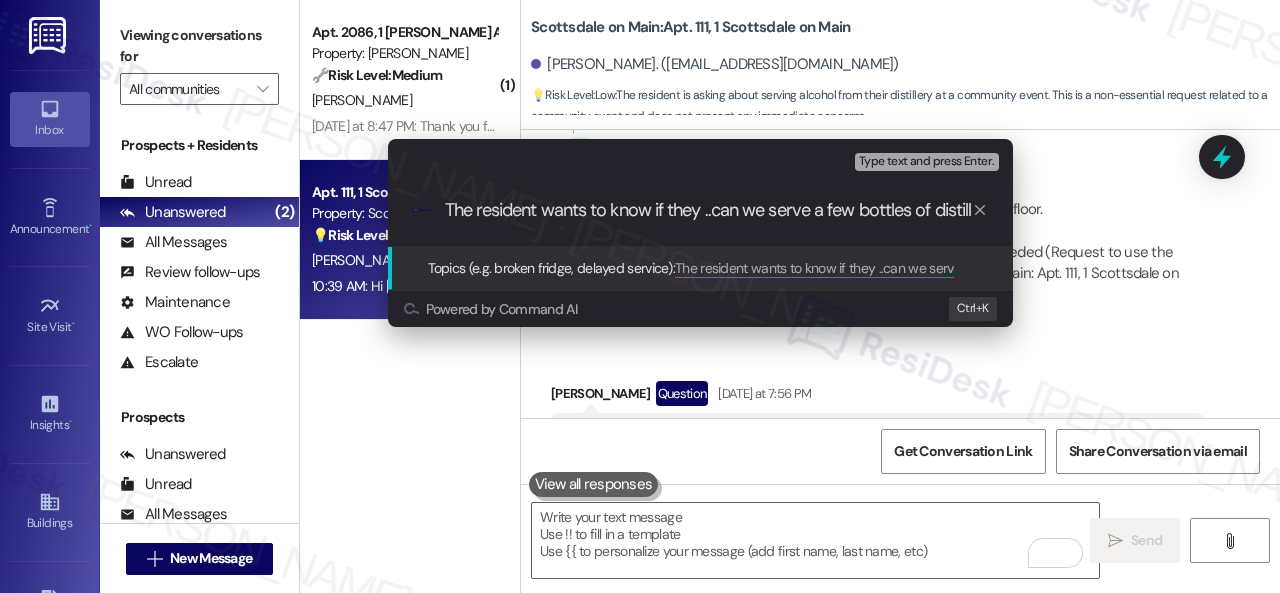 scroll, scrollTop: 0, scrollLeft: 71, axis: horizontal 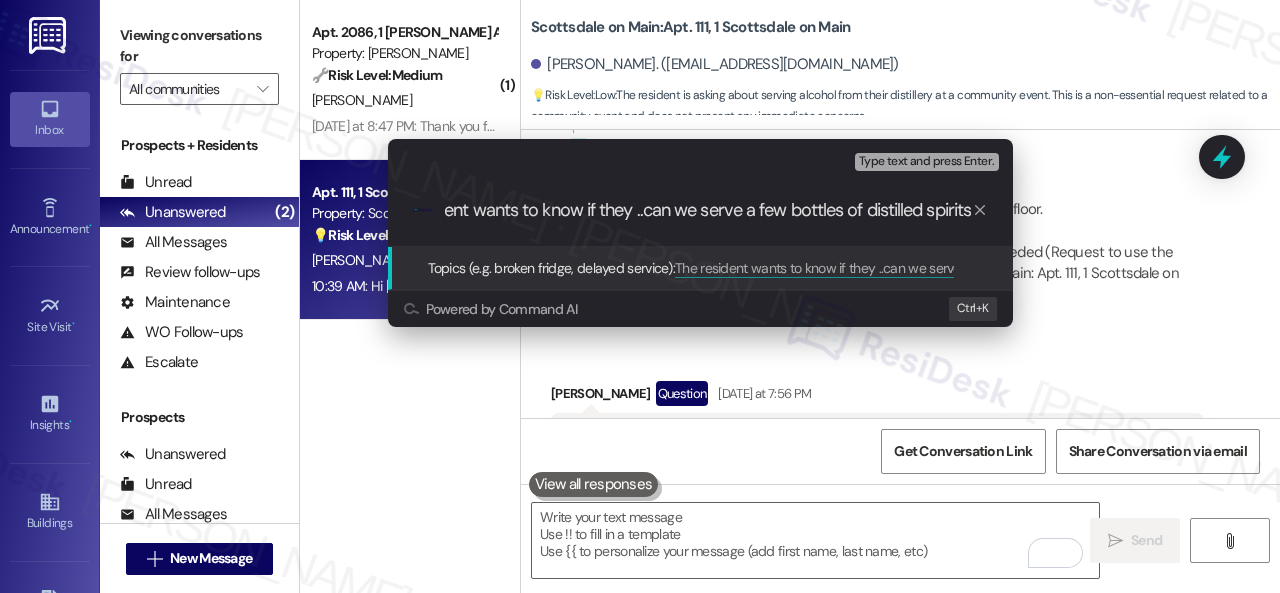 click on "The resident wants to know if they ..can we serve a few bottles of distilled spirits" at bounding box center (708, 210) 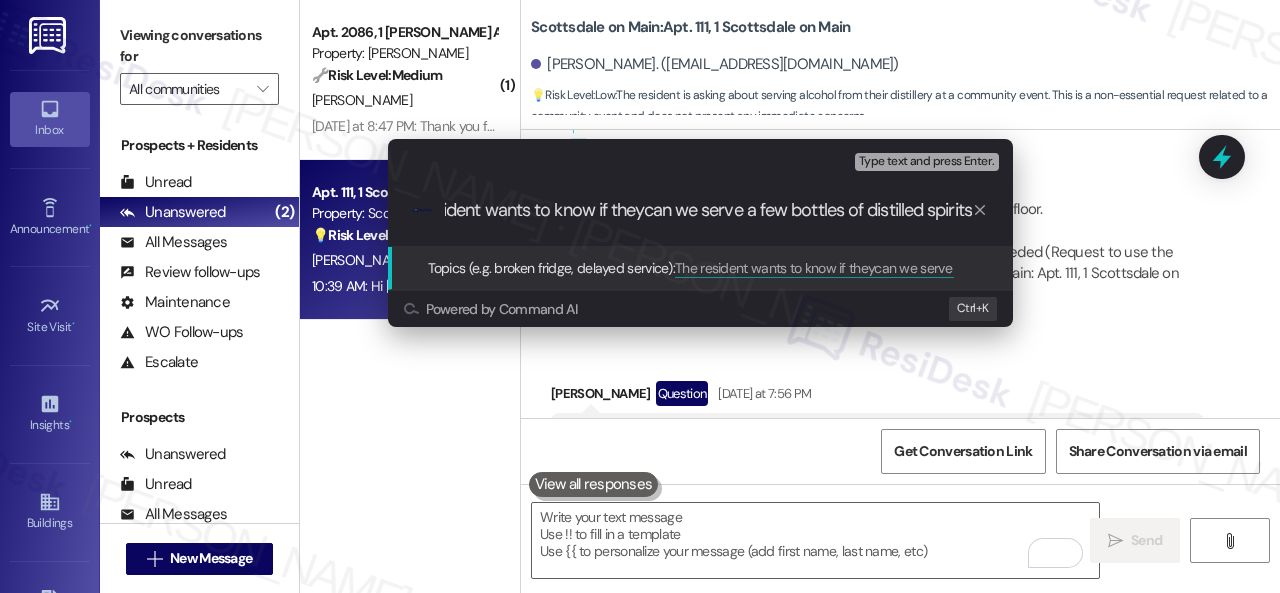 scroll, scrollTop: 0, scrollLeft: 61, axis: horizontal 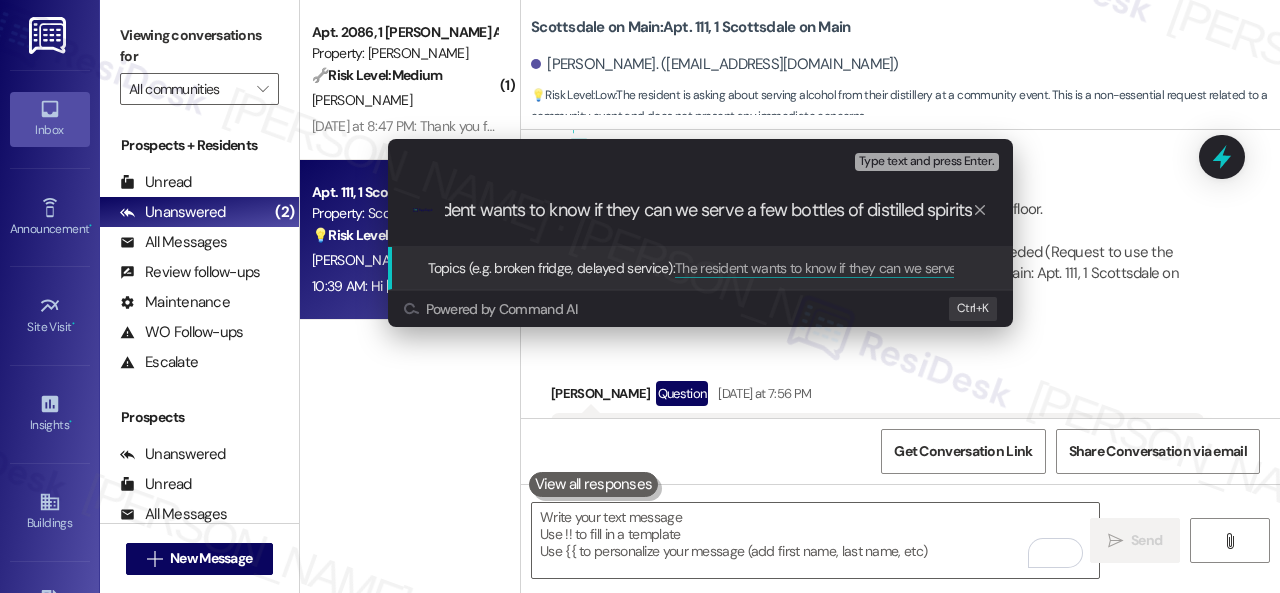 click on "The resident wants to know if they can we serve a few bottles of distilled spirits" at bounding box center [708, 210] 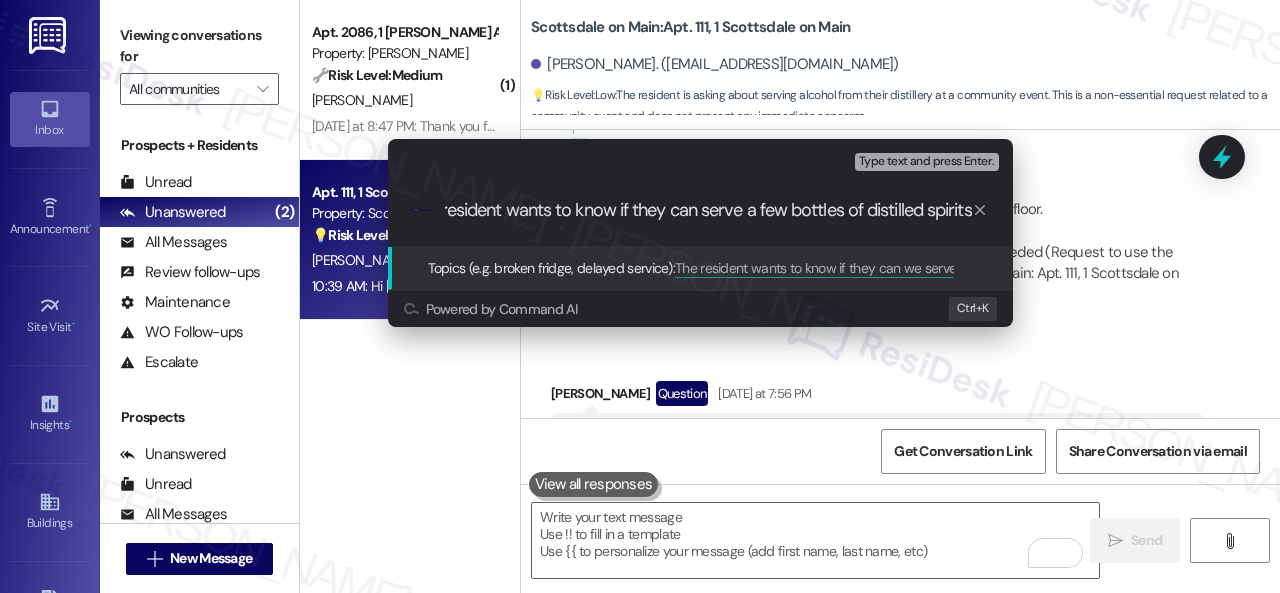 scroll, scrollTop: 0, scrollLeft: 40, axis: horizontal 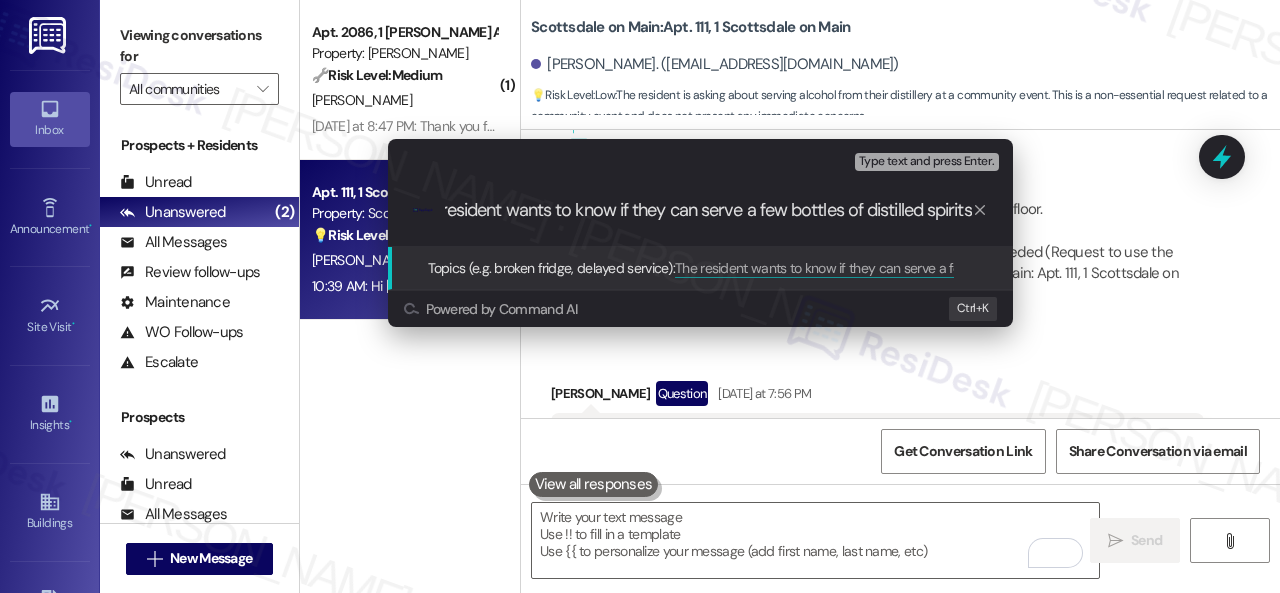 click on "The resident wants to know if they can serve a few bottles of distilled spirits" at bounding box center (708, 210) 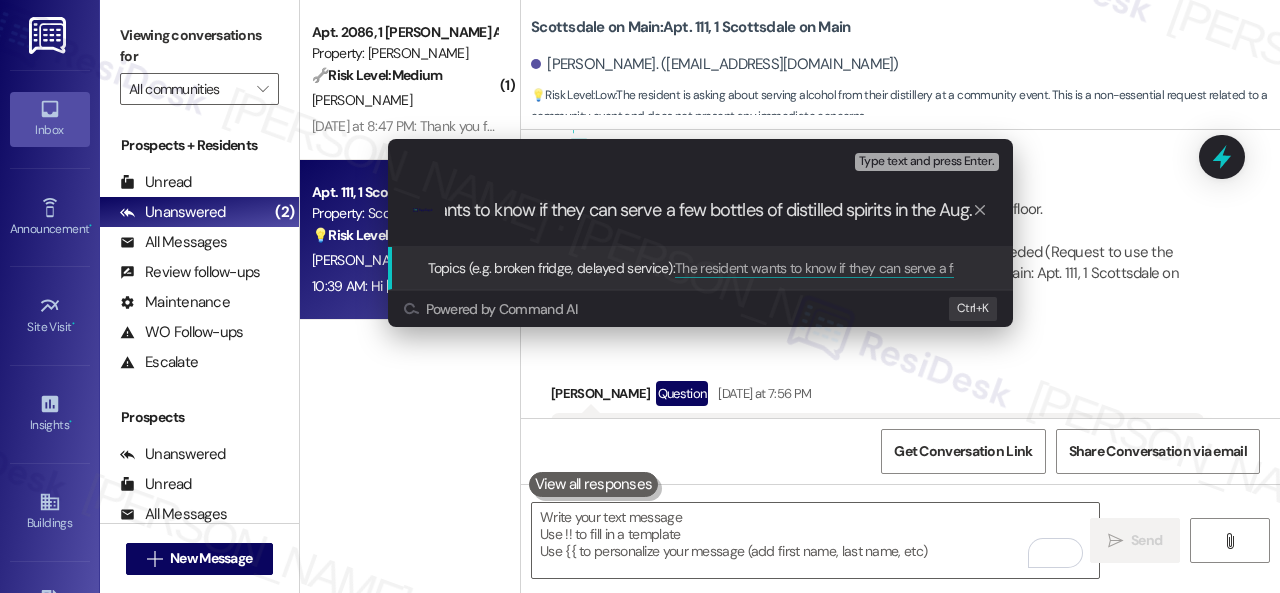 scroll, scrollTop: 0, scrollLeft: 126, axis: horizontal 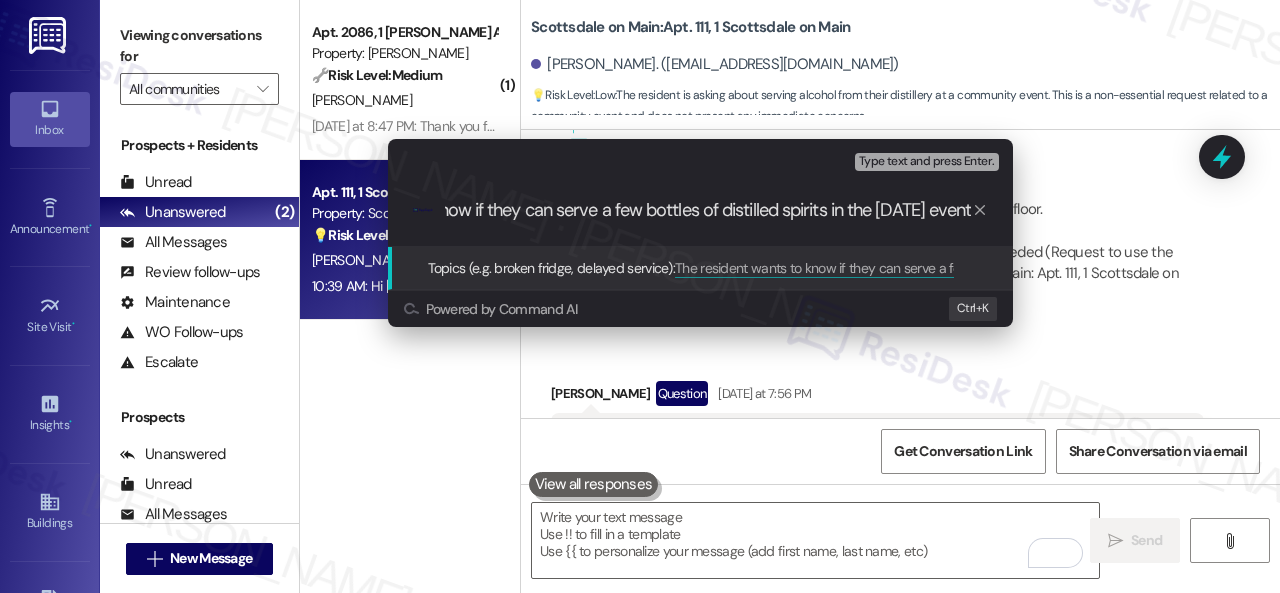type on "The resident wants to know if they can serve a few bottles of distilled spirits in the Aug. 4 event." 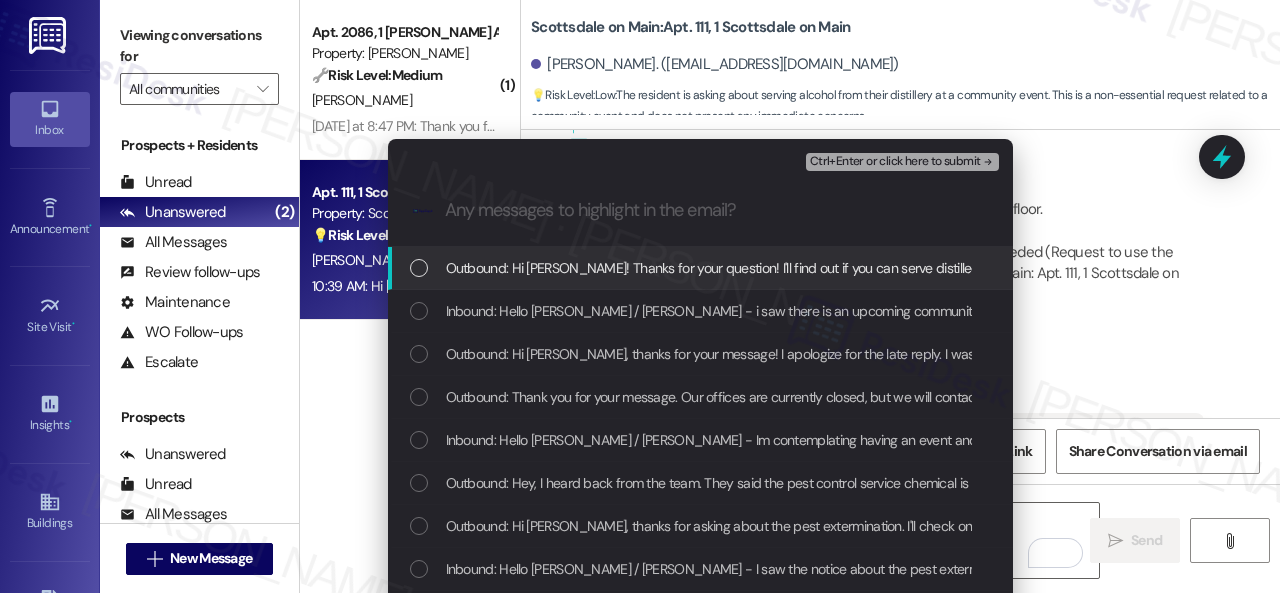 scroll, scrollTop: 0, scrollLeft: 0, axis: both 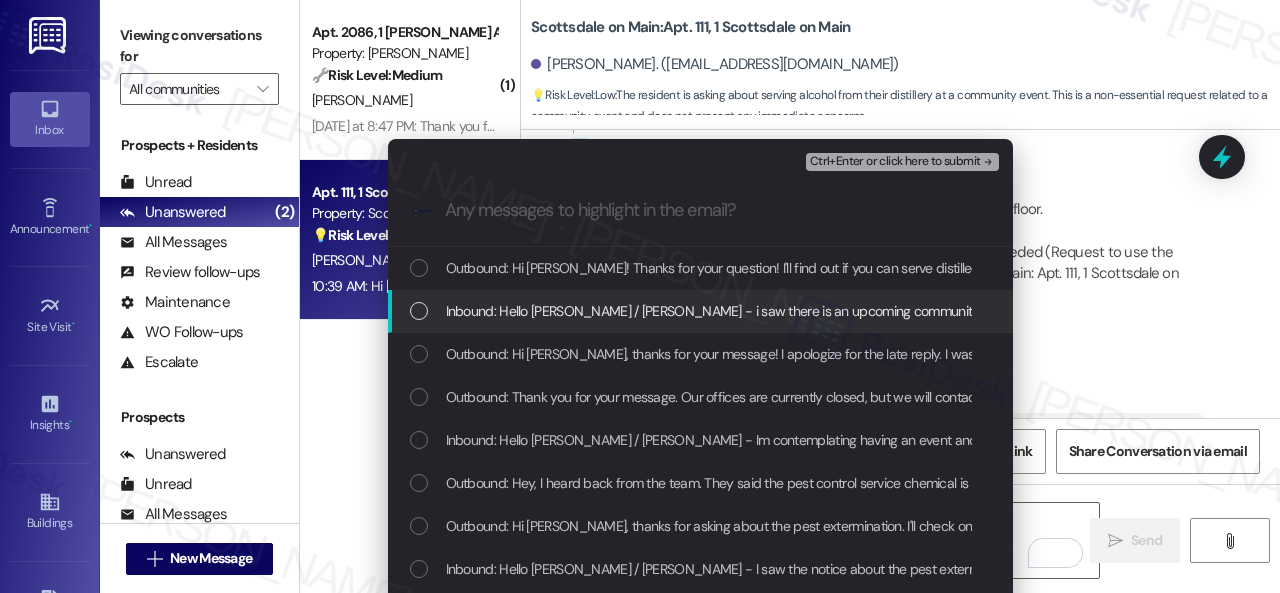 click on "Inbound: Hello Sarah / Kiana - i saw there is an upcoming community event on August 4...can we serve a few bottles of distilled spirits from my distillery at the event?" at bounding box center [982, 311] 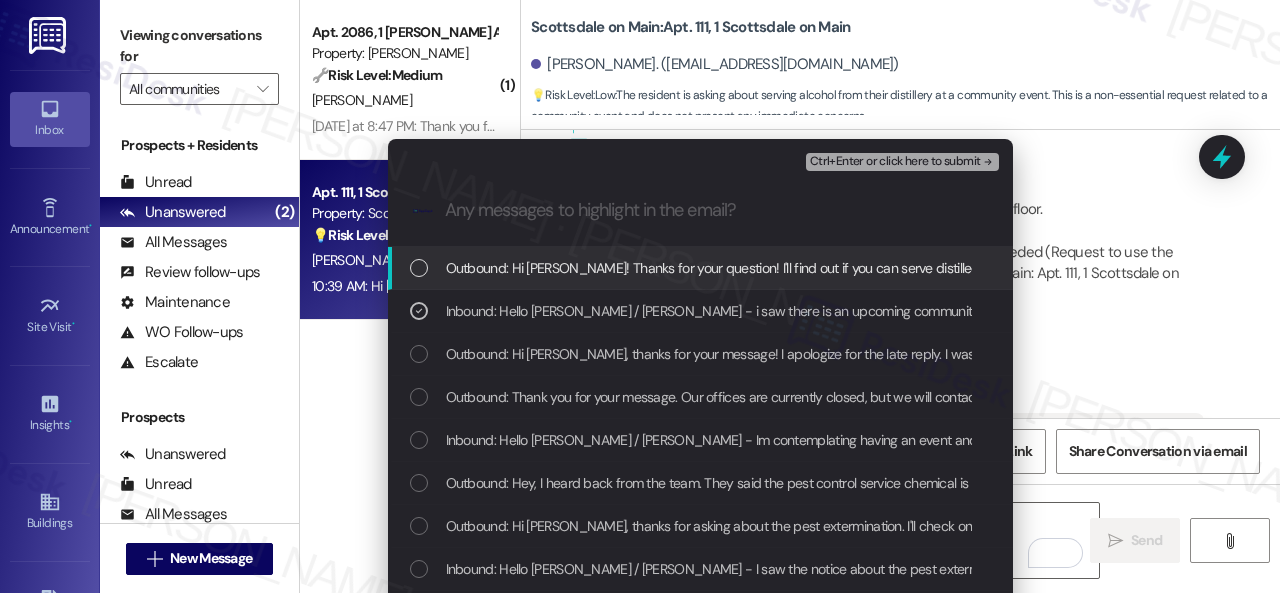 click on "Ctrl+Enter or click here to submit" at bounding box center [895, 162] 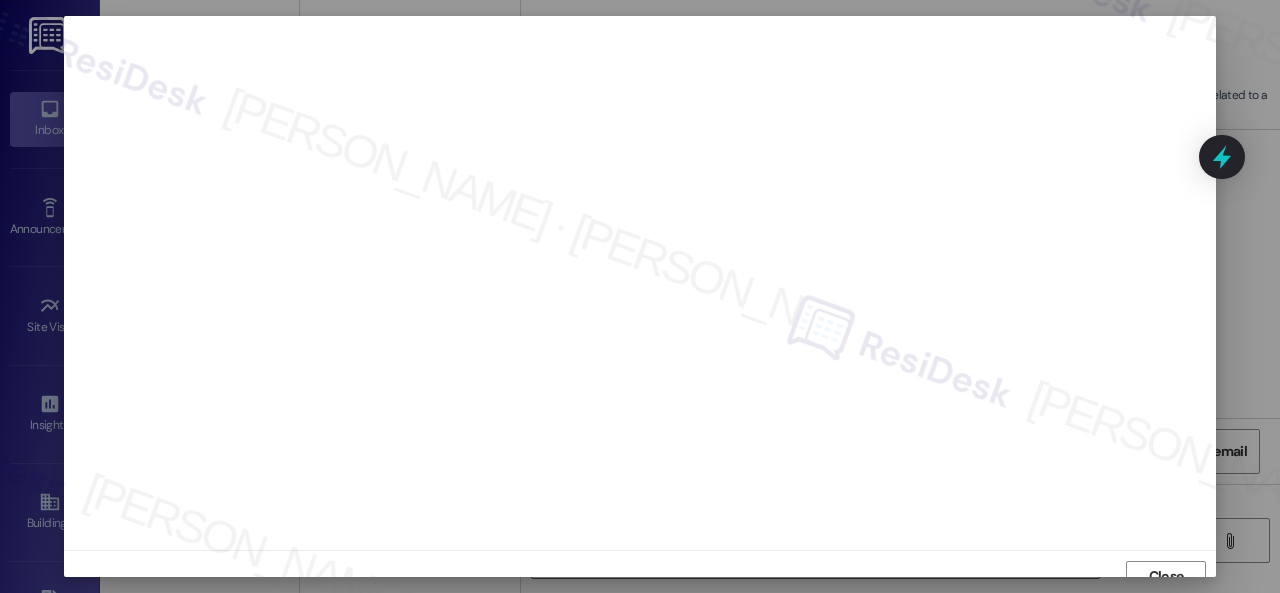 scroll, scrollTop: 15, scrollLeft: 0, axis: vertical 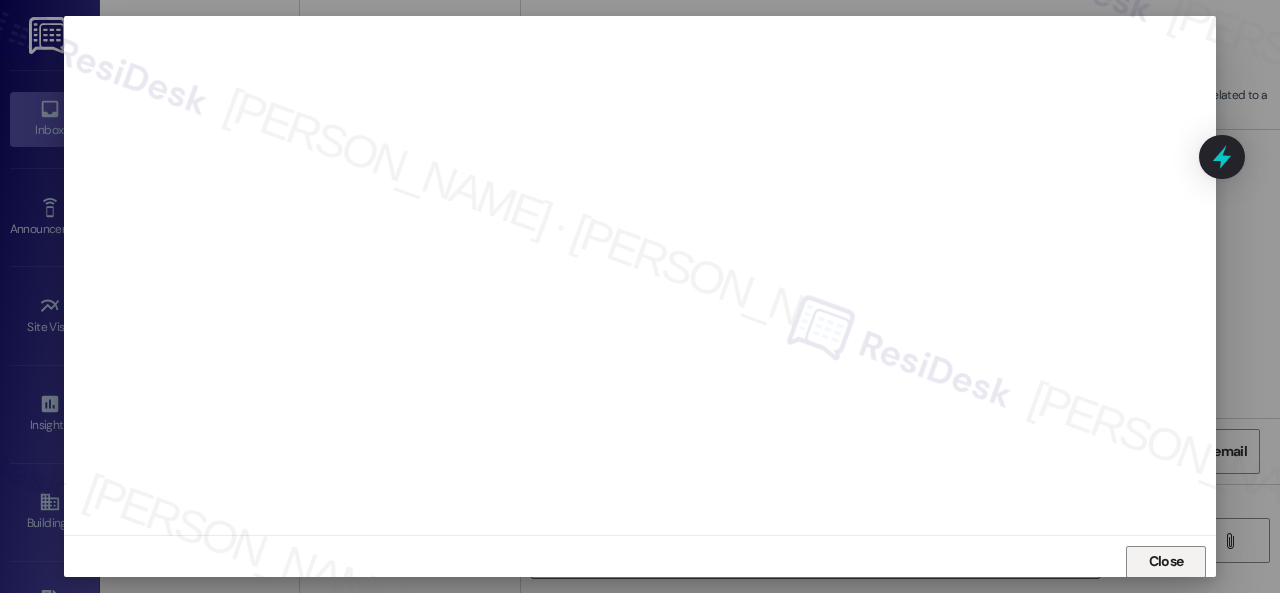click on "Close" at bounding box center (1166, 561) 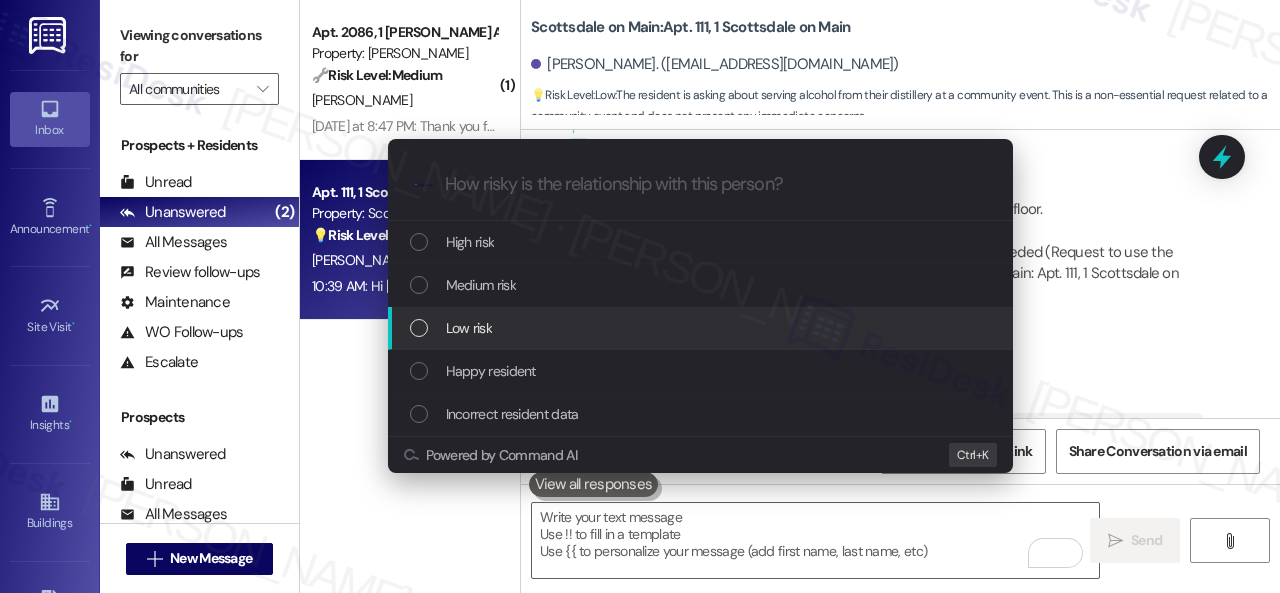 click on "Low risk" at bounding box center [702, 328] 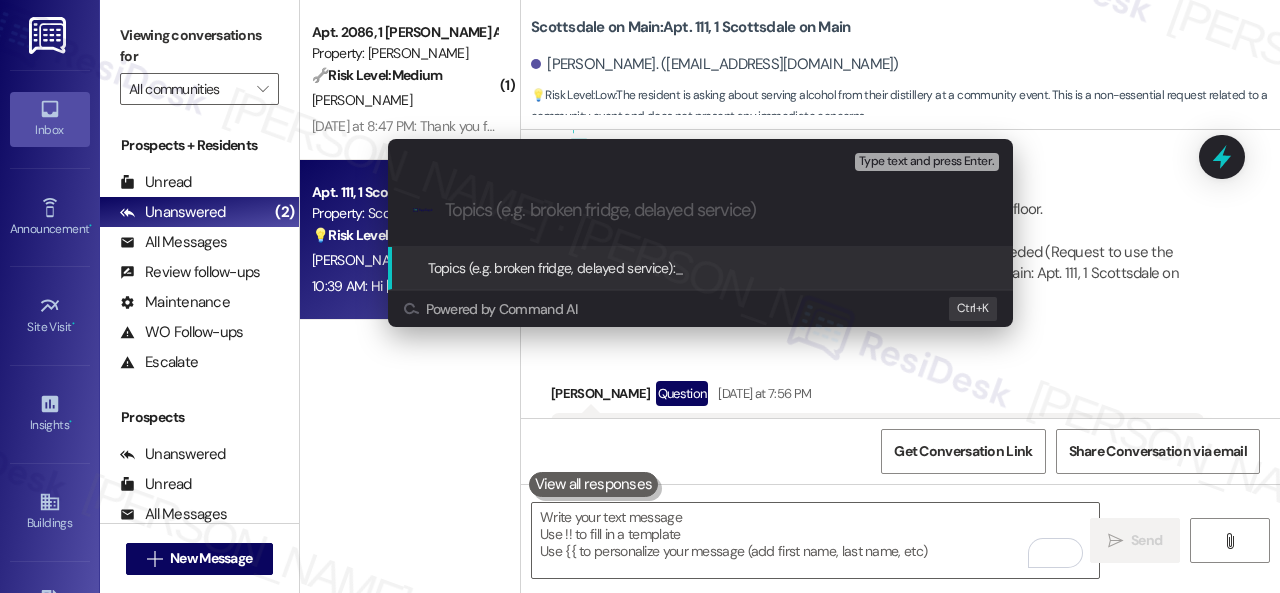 paste on "The resident wants to know if they can serve a few bottles of distilled spirits in the Aug. 4 event." 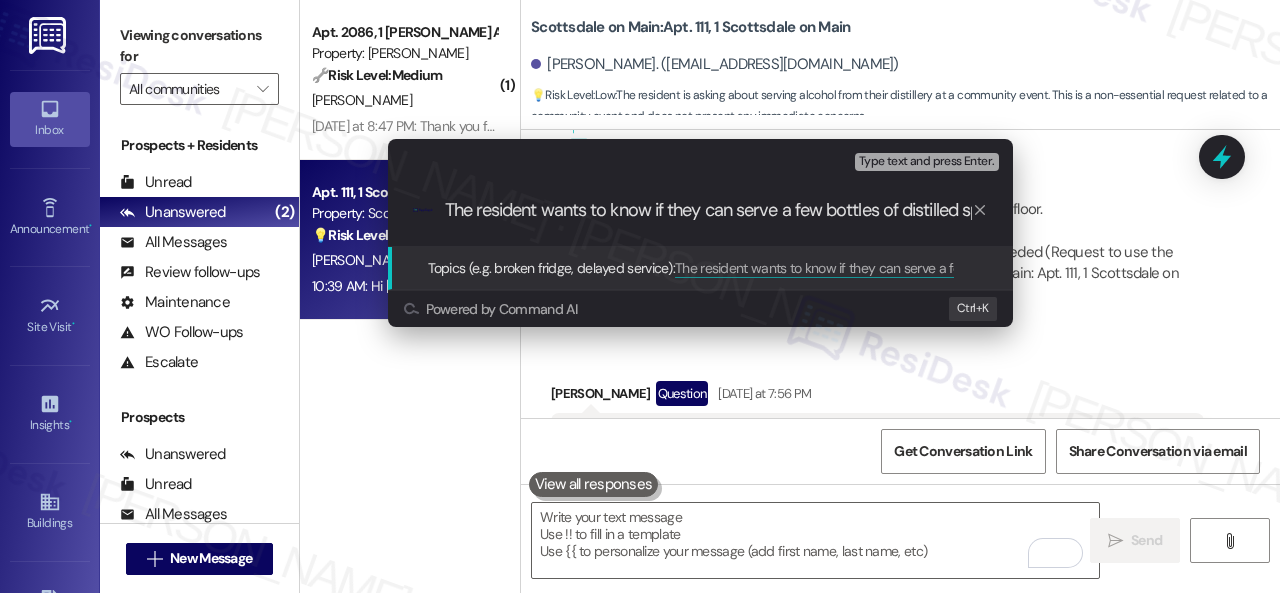 scroll, scrollTop: 0, scrollLeft: 185, axis: horizontal 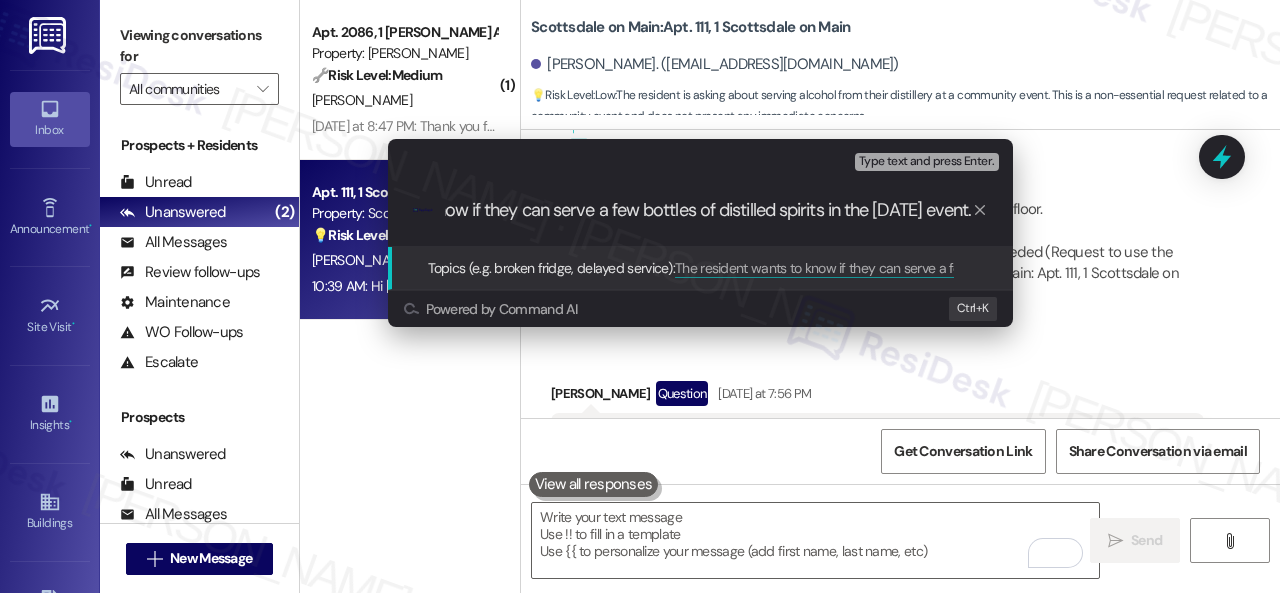 click on "The resident wants to know if they can serve a few bottles of distilled spirits in the Aug. 4 event." at bounding box center (708, 210) 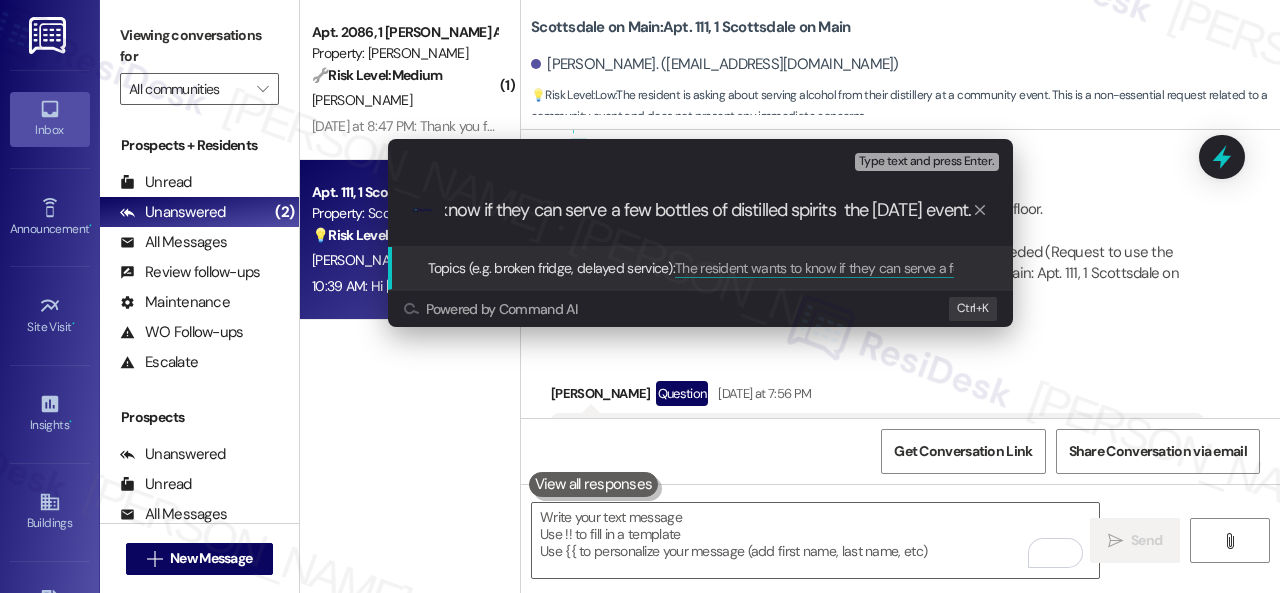 scroll, scrollTop: 0, scrollLeft: 172, axis: horizontal 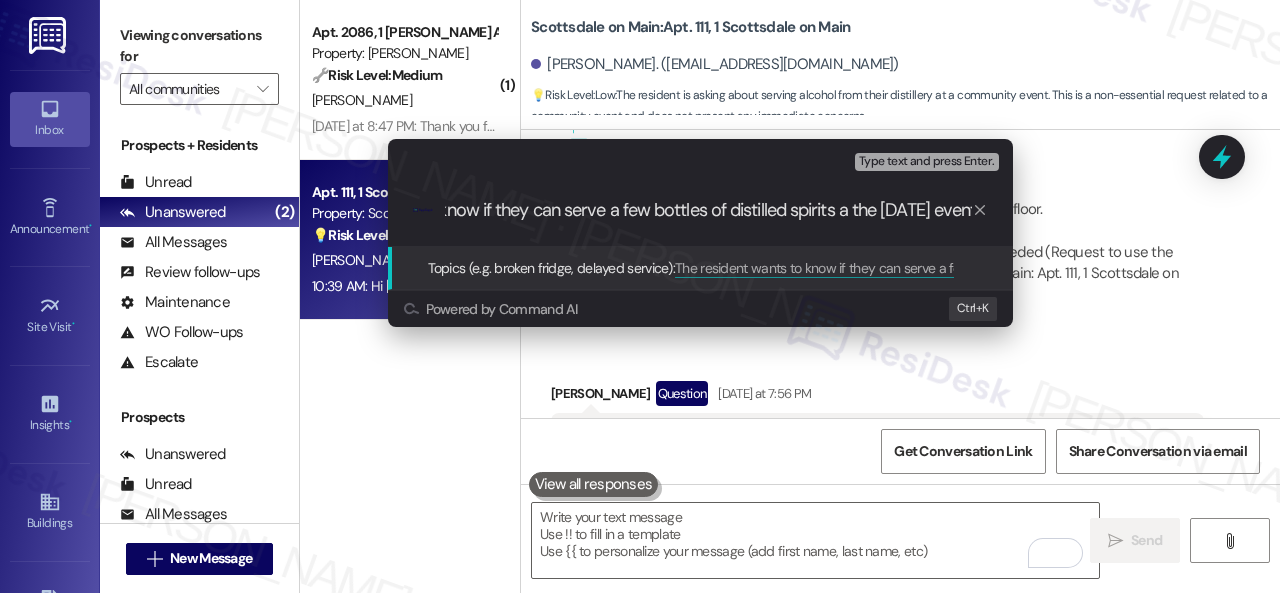 type on "The resident wants to know if they can serve a few bottles of distilled spirits at the Aug. 4 event." 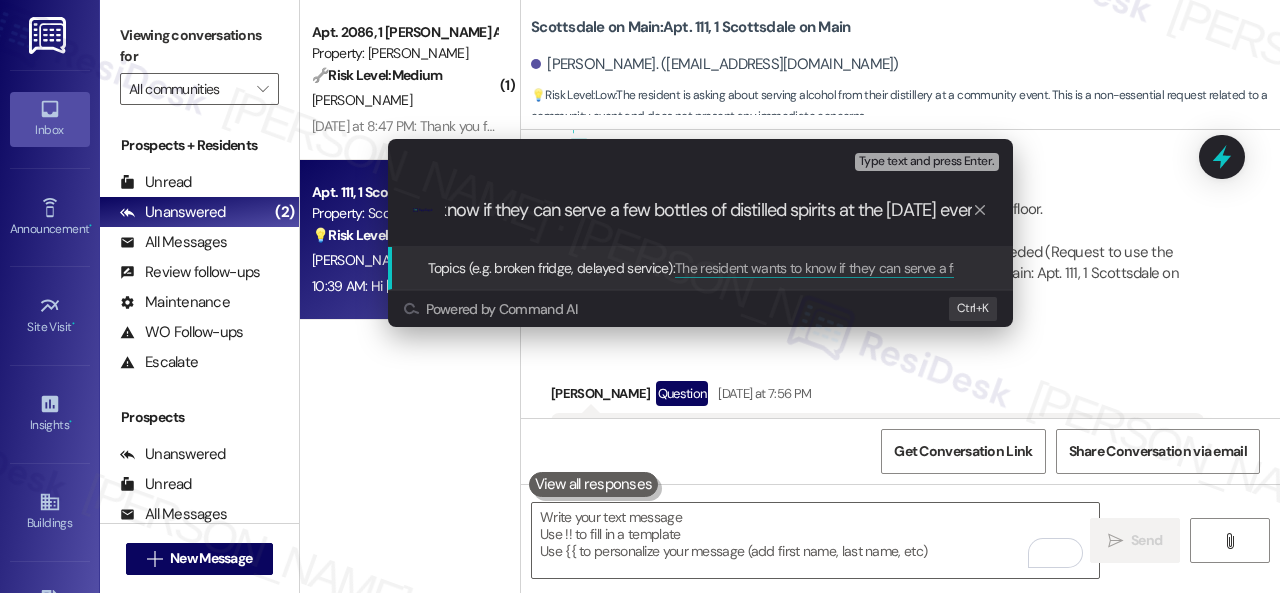 type 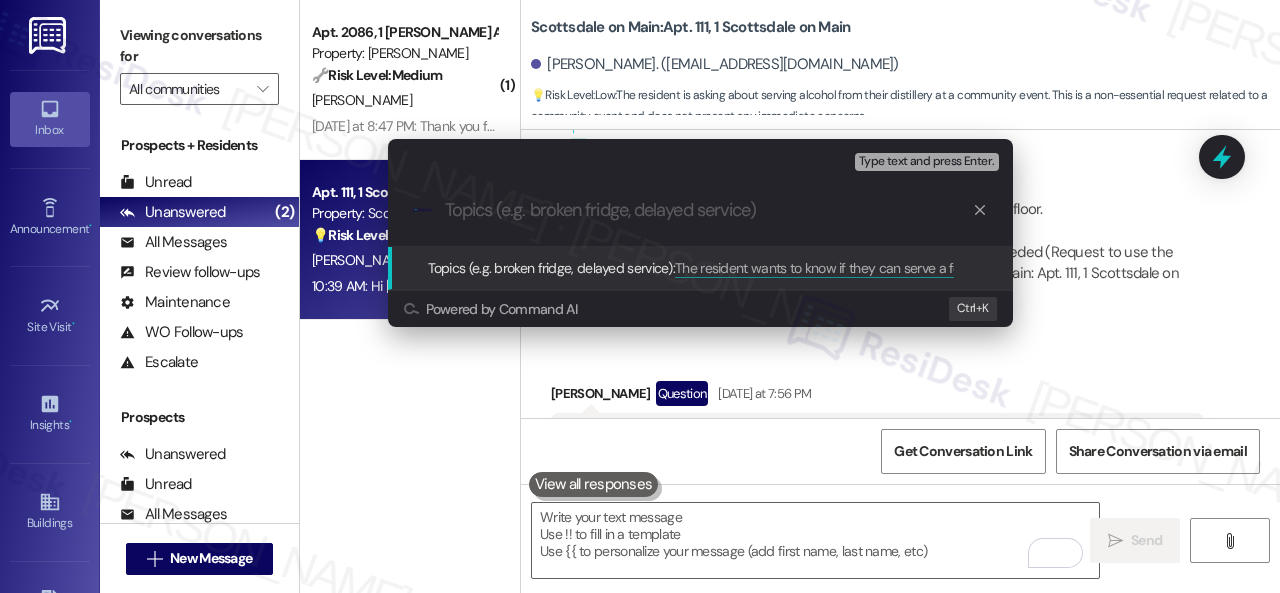scroll, scrollTop: 0, scrollLeft: 0, axis: both 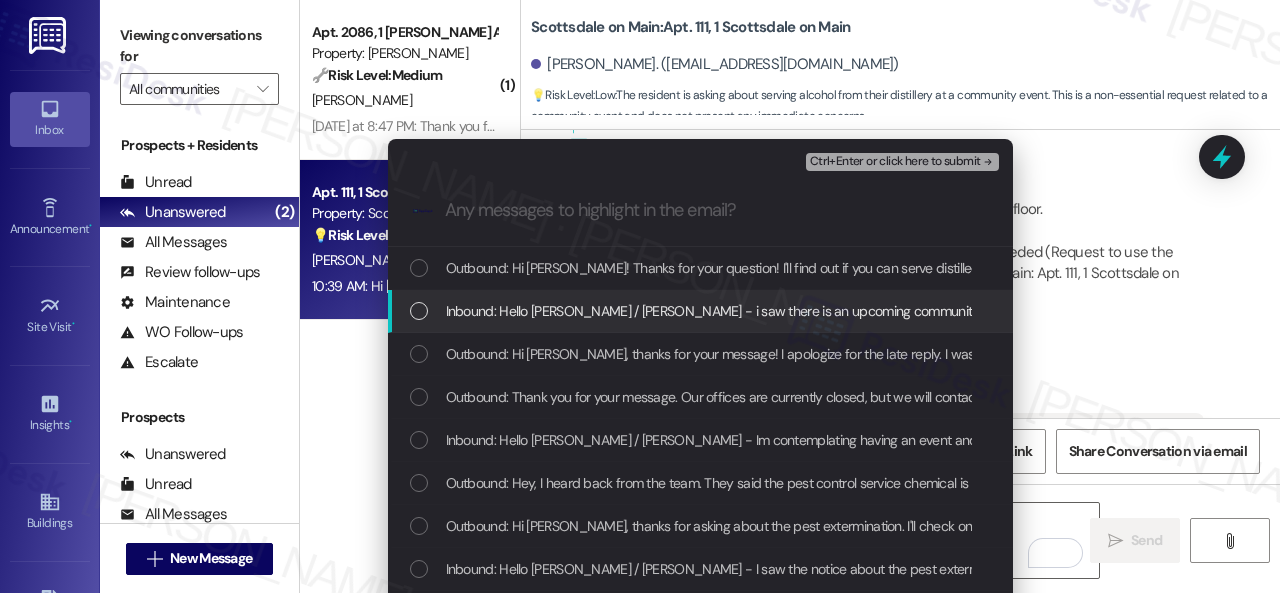 click on "Inbound: Hello Sarah / Kiana - i saw there is an upcoming community event on August 4...can we serve a few bottles of distilled spirits from my distillery at the event?" at bounding box center [982, 311] 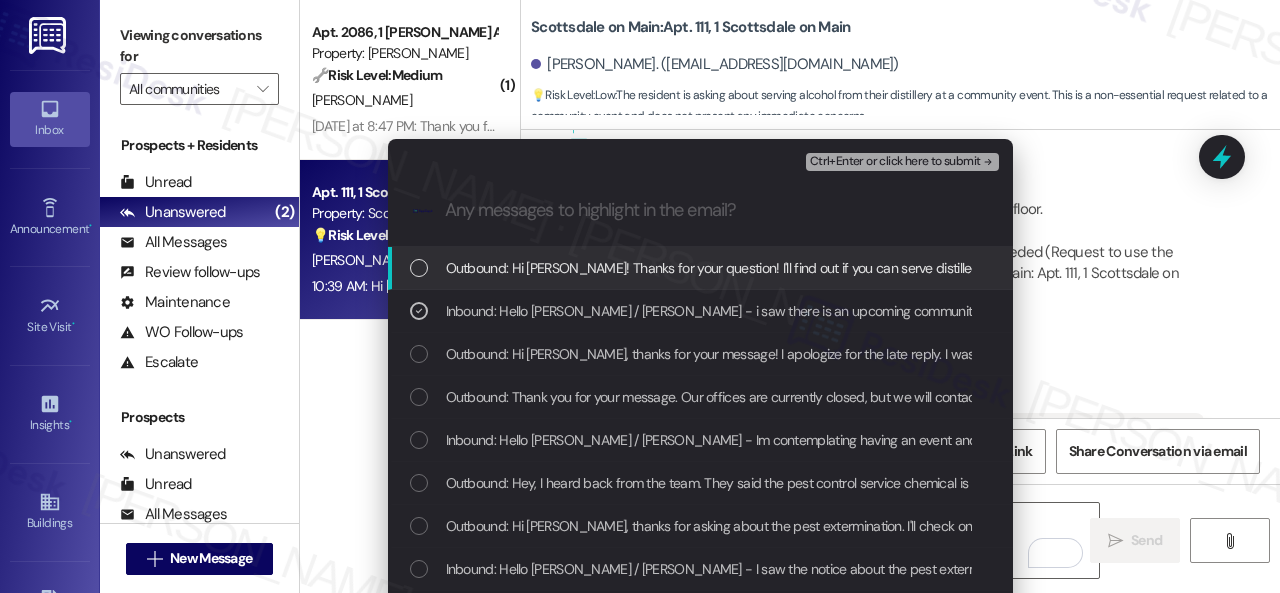 click on "Ctrl+Enter or click here to submit" at bounding box center [895, 162] 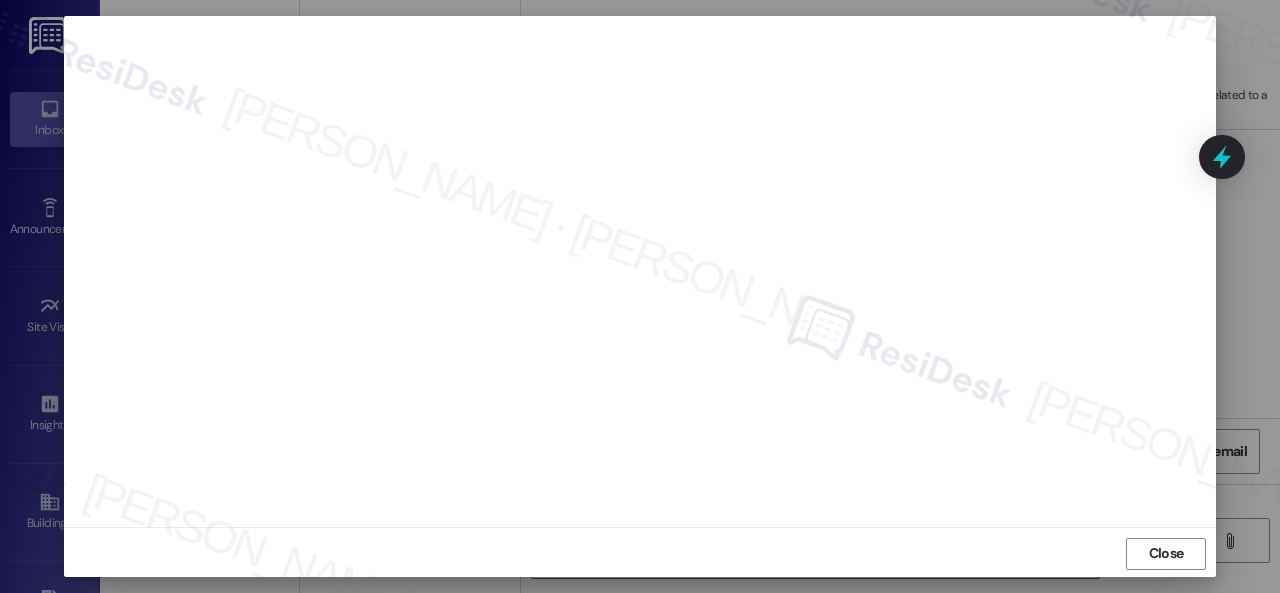 scroll, scrollTop: 25, scrollLeft: 0, axis: vertical 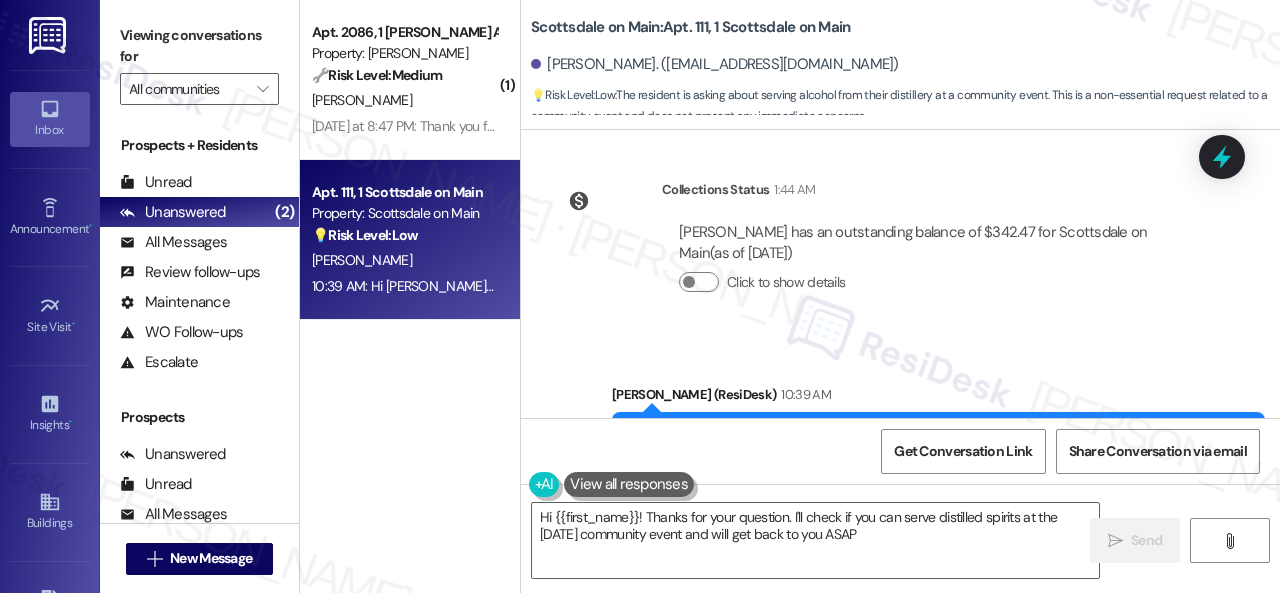 type on "Hi {{first_name}}! Thanks for your question. I'll check if you can serve distilled spirits at the August 4th community event and will get back to you ASAP!" 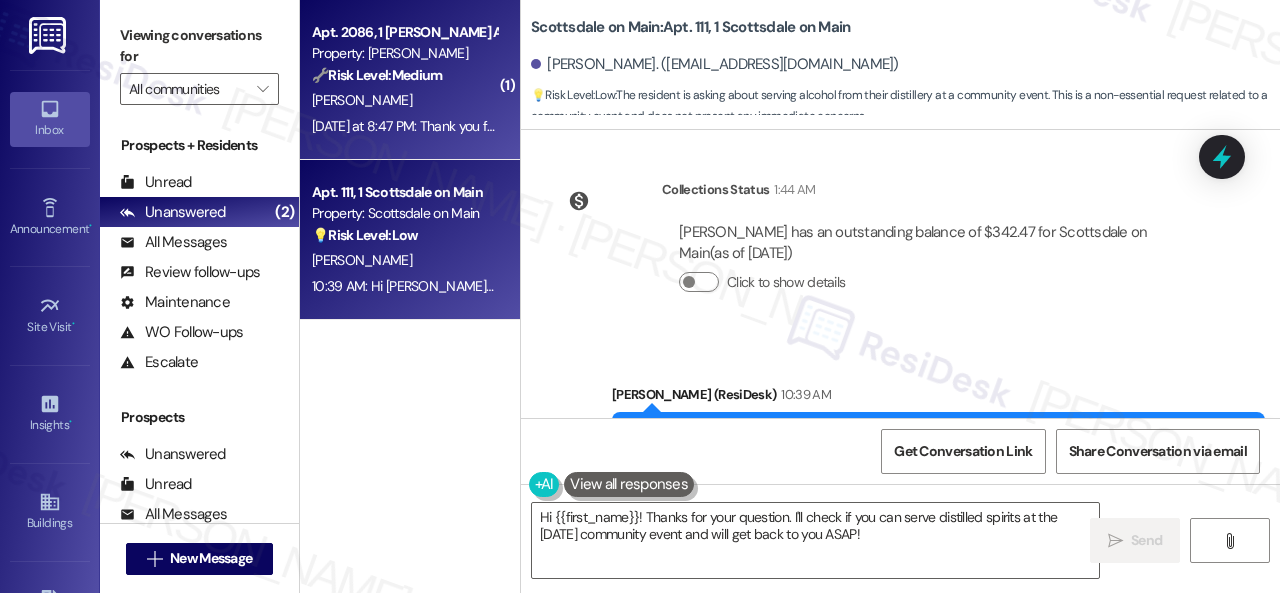 click on "[PERSON_NAME]" at bounding box center [404, 100] 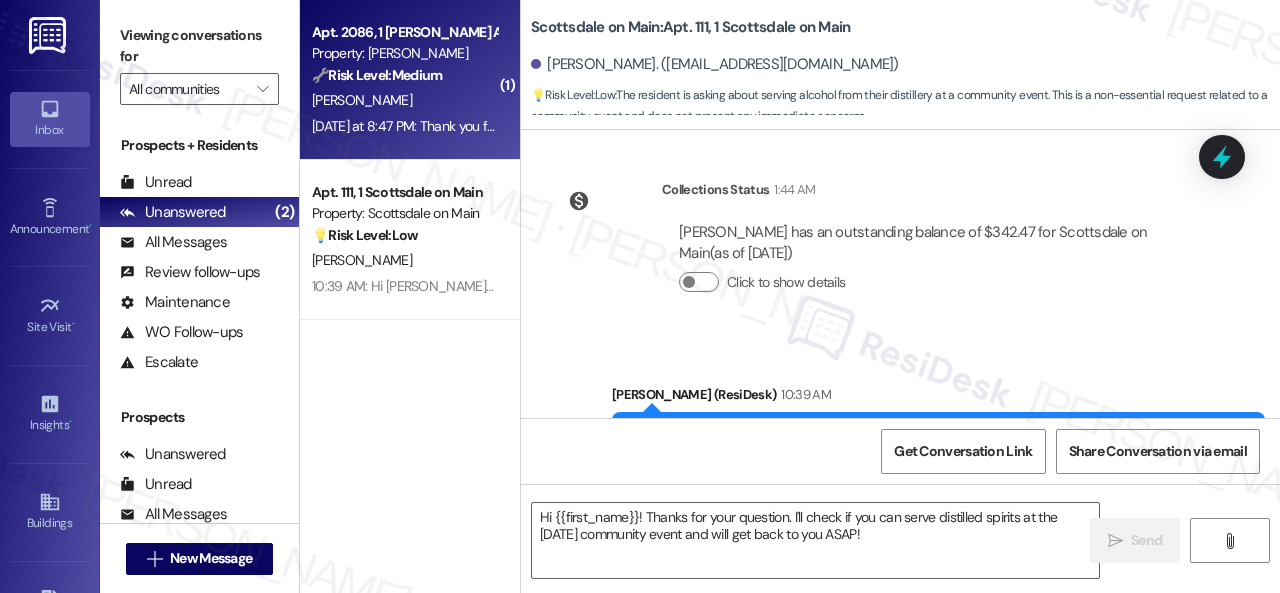 type on "Fetching suggested responses. Please feel free to read through the conversation in the meantime." 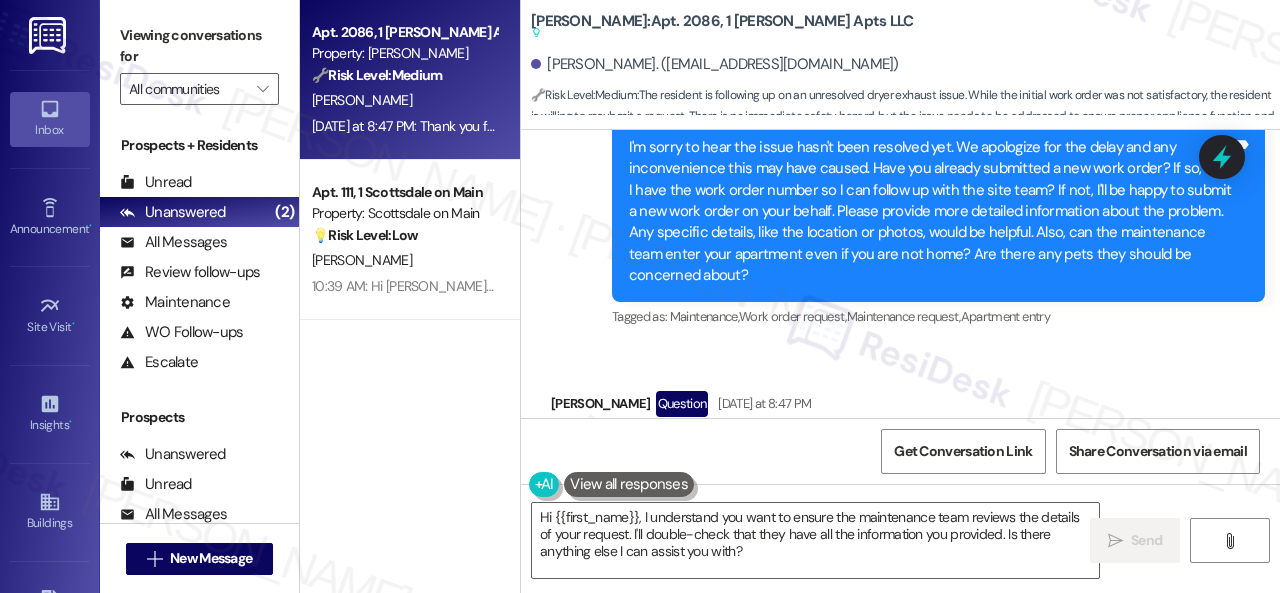 scroll, scrollTop: 6789, scrollLeft: 0, axis: vertical 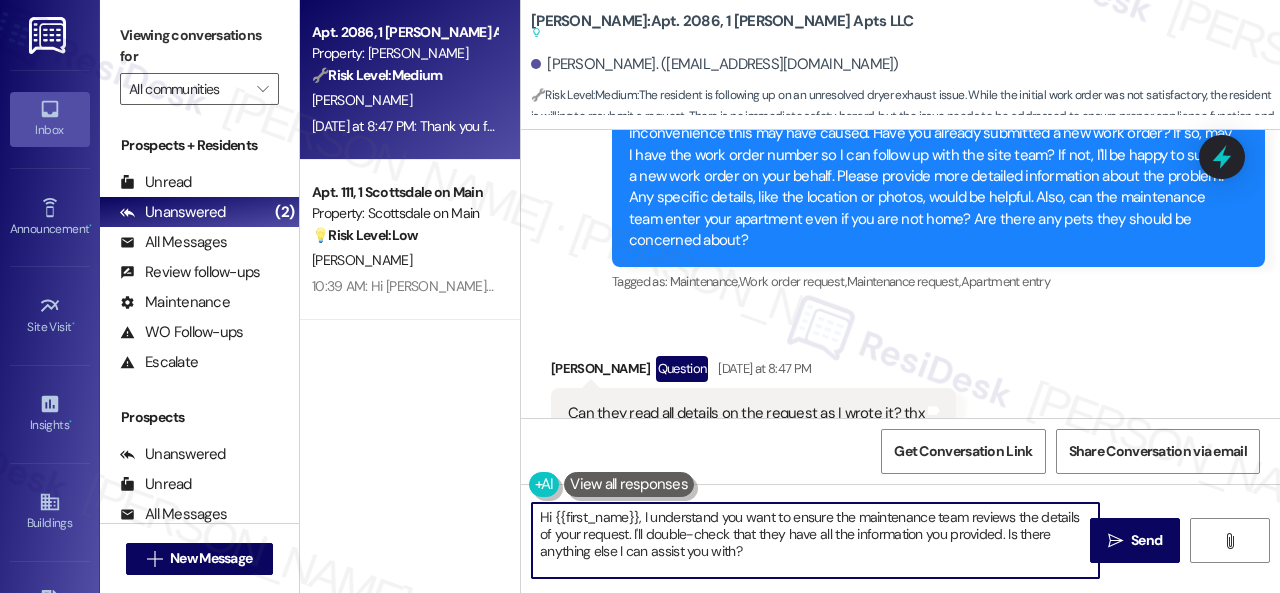 drag, startPoint x: 757, startPoint y: 561, endPoint x: 433, endPoint y: 501, distance: 329.50873 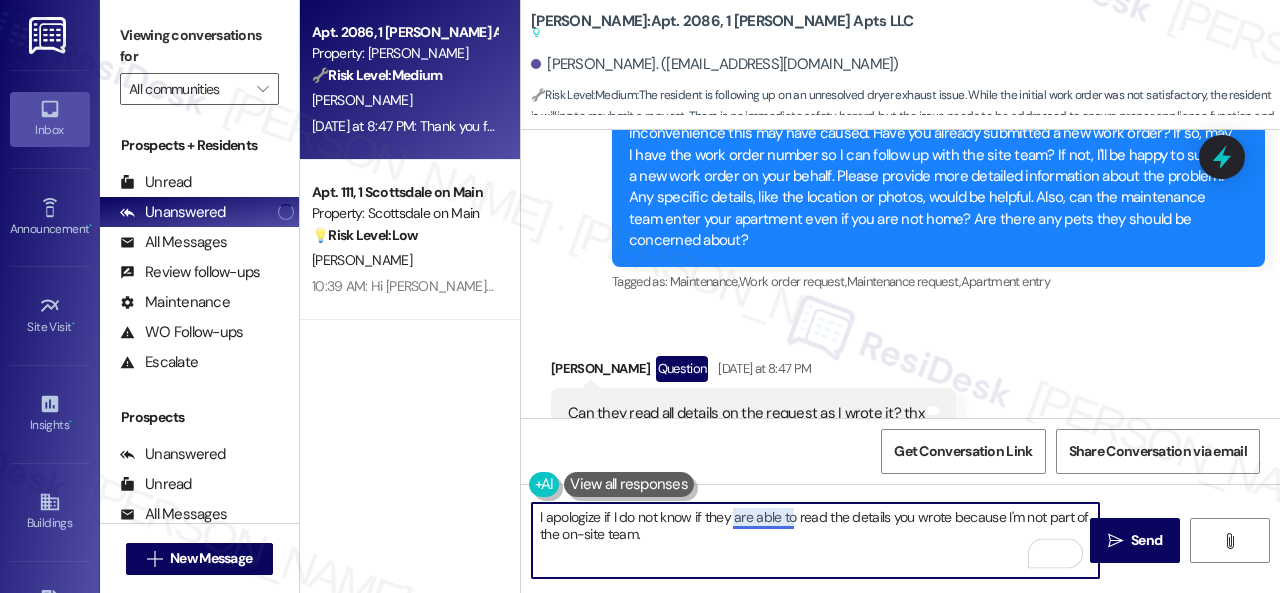 click on "I apologize if I do not know if they are able to read the details you wrote because I'm not part of the on-site team." at bounding box center [815, 540] 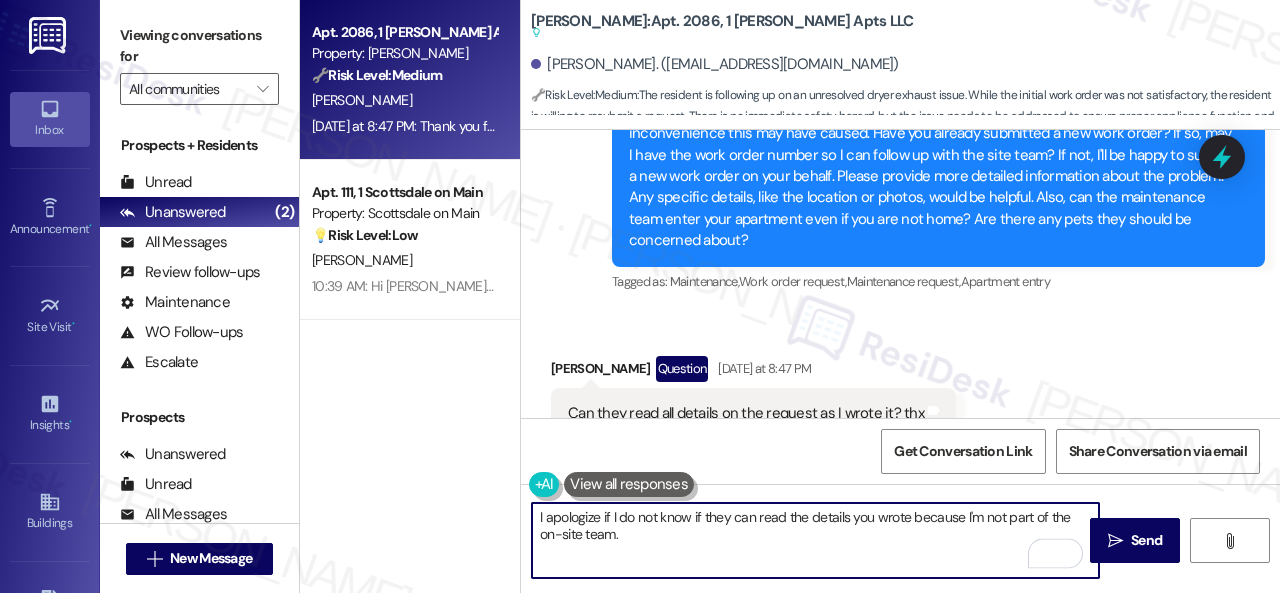 click on "I apologize if I do not know if they can read the details you wrote because I'm not part of the on-site team." at bounding box center (815, 540) 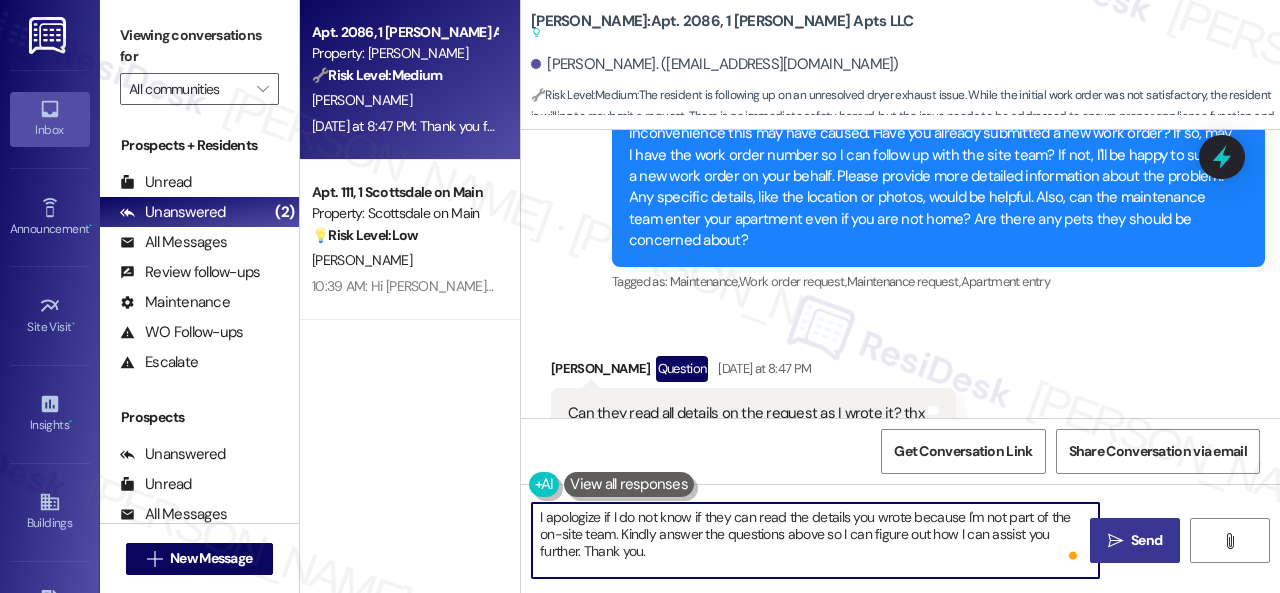 type on "I apologize if I do not know if they can read the details you wrote because I'm not part of the on-site team. Kindly answer the questions above so I can figure out how I can assist you further. Thank you." 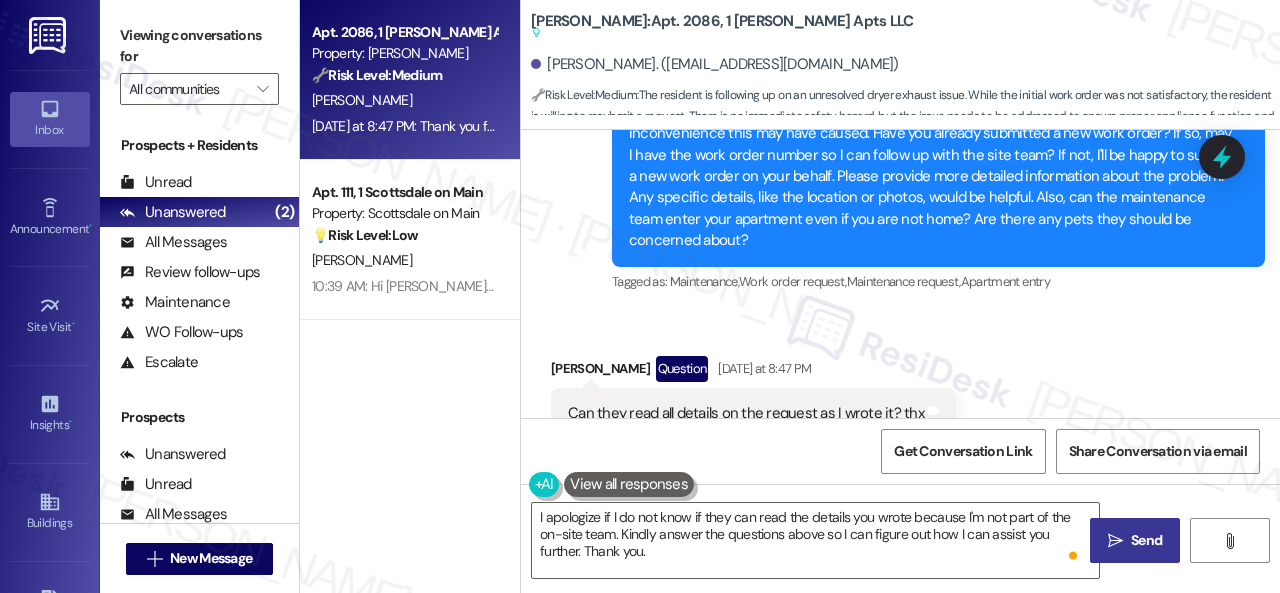 click on "Send" at bounding box center [1146, 540] 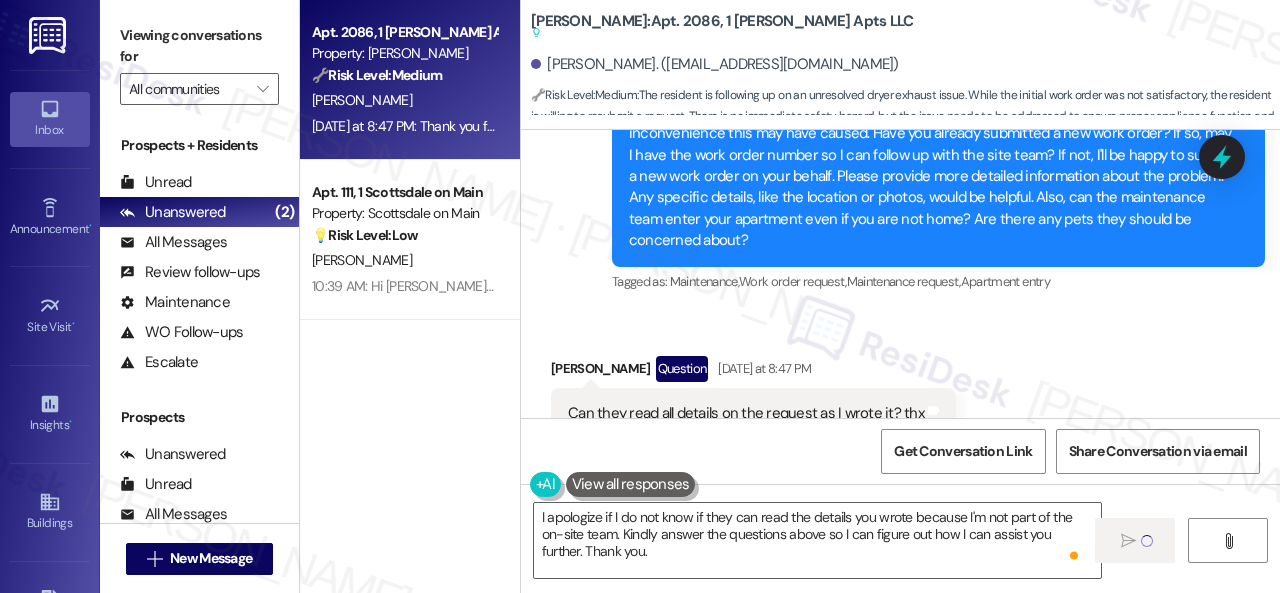 type 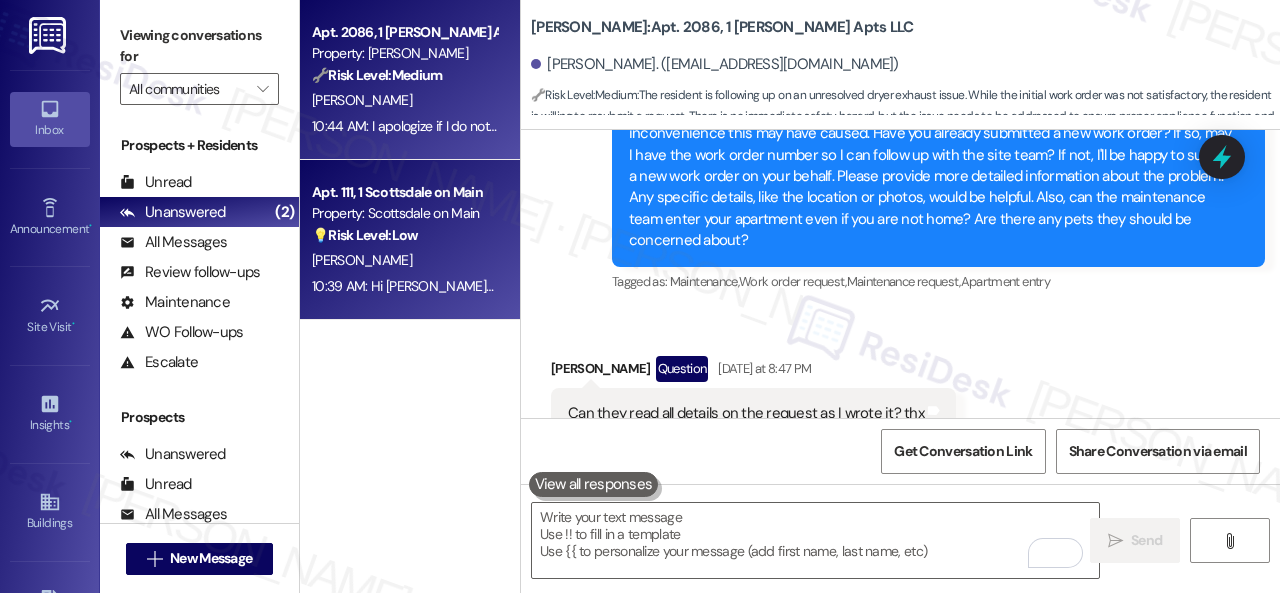 click on "D. Kralik" at bounding box center [404, 260] 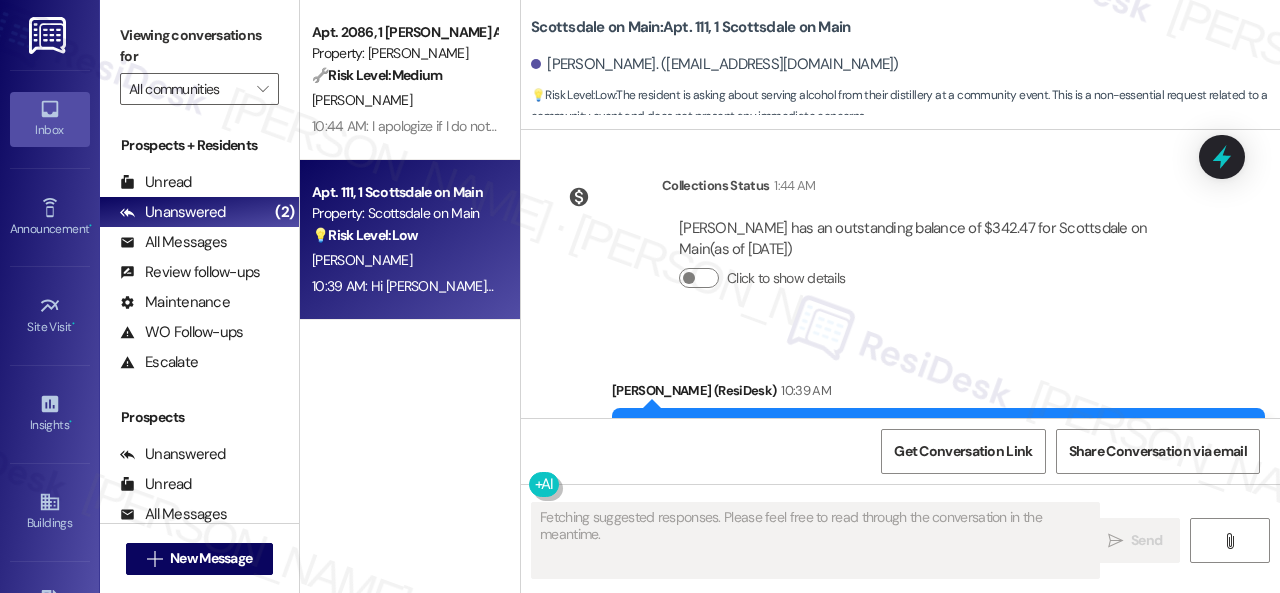 scroll, scrollTop: 13292, scrollLeft: 0, axis: vertical 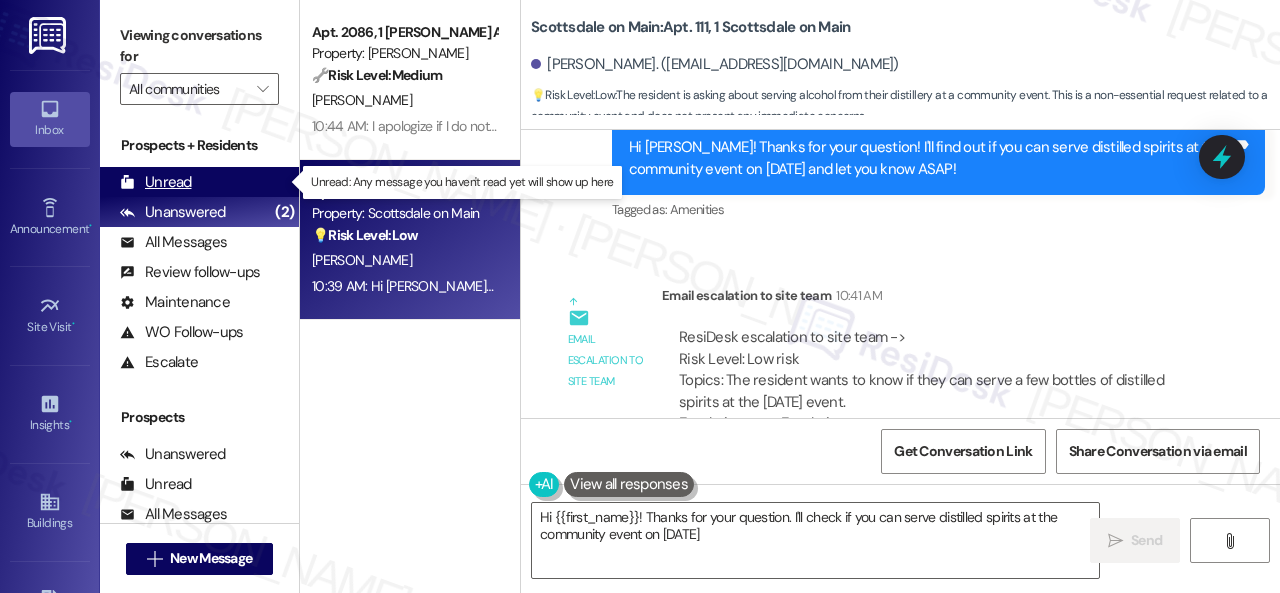 click on "Unread (0)" at bounding box center [199, 182] 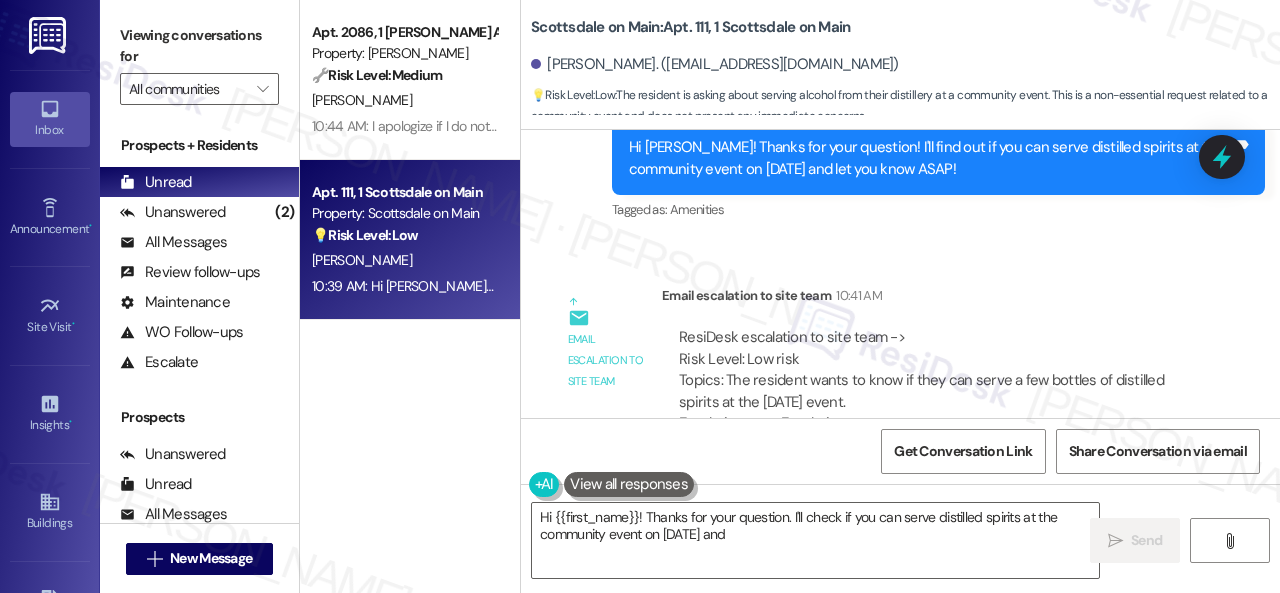type on "Hi {{first_name}}! Thanks for your question. I'll check if you can serve distilled spirits at the community event on August 4th and will" 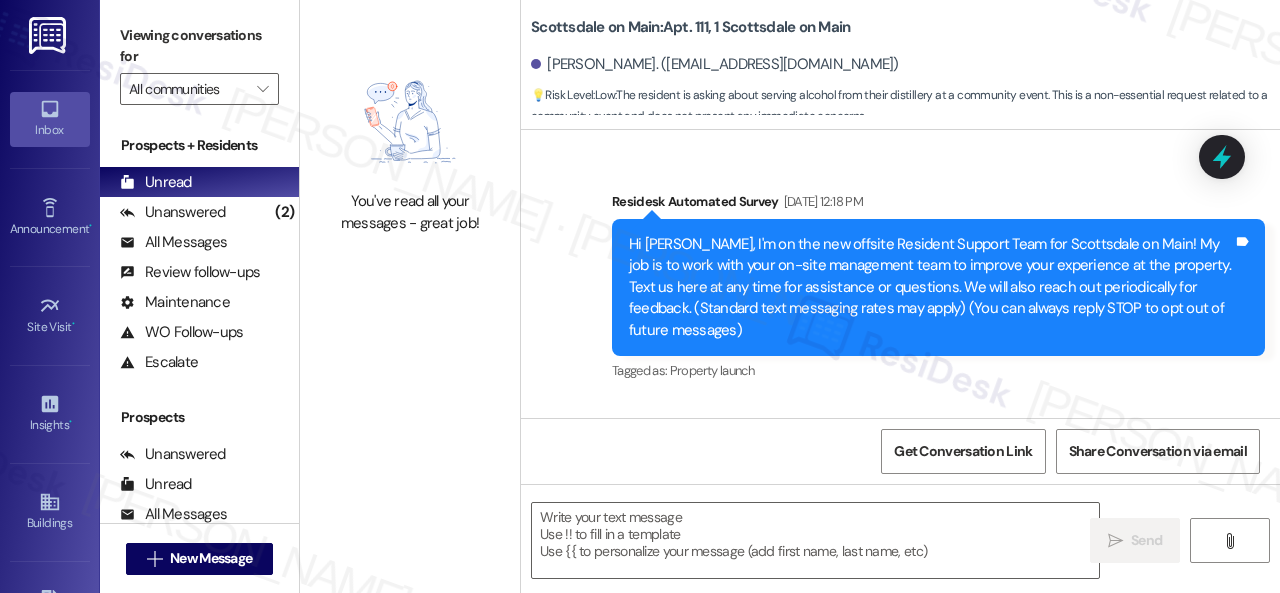 scroll, scrollTop: 13292, scrollLeft: 0, axis: vertical 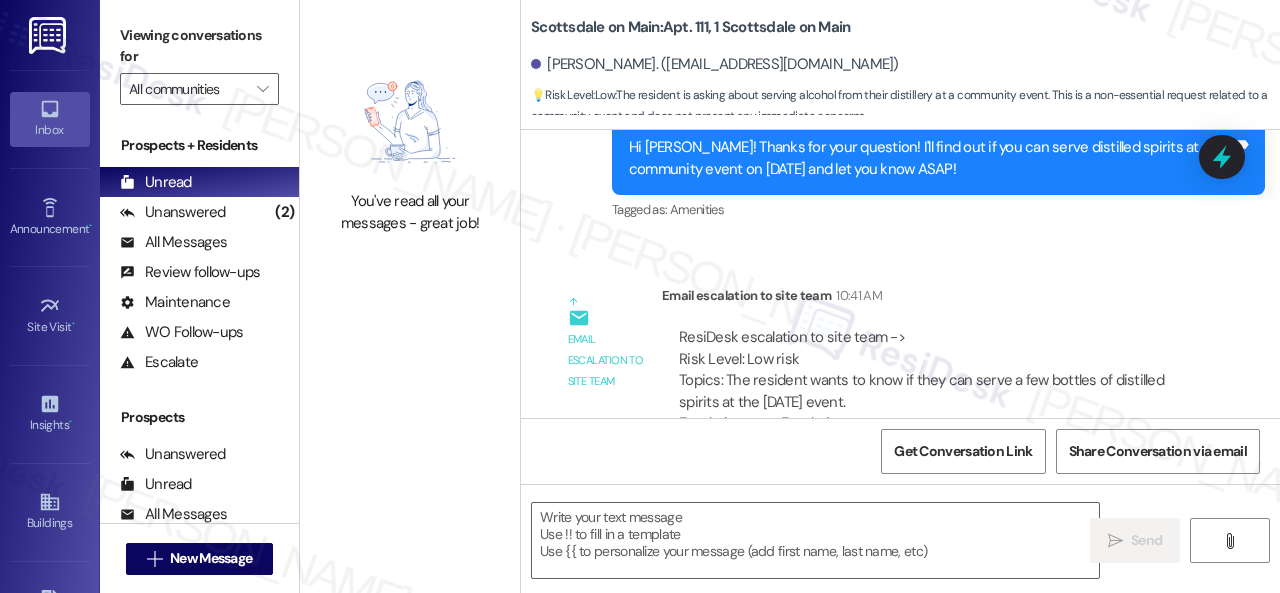 type on "Fetching suggested responses. Please feel free to read through the conversation in the meantime." 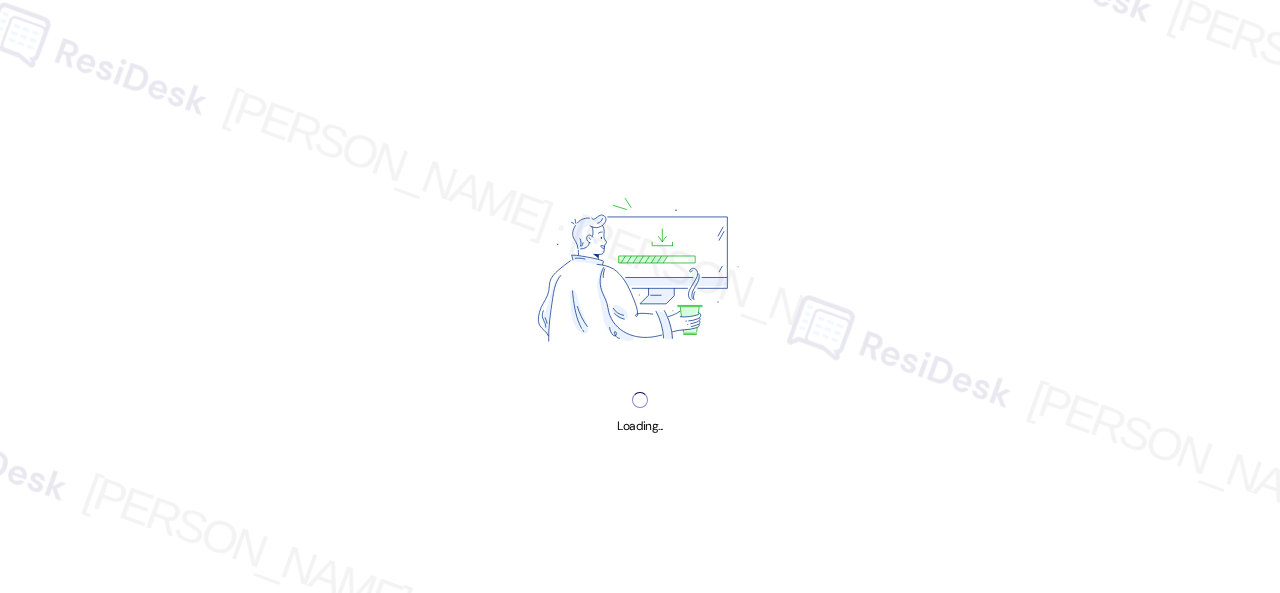 scroll, scrollTop: 0, scrollLeft: 0, axis: both 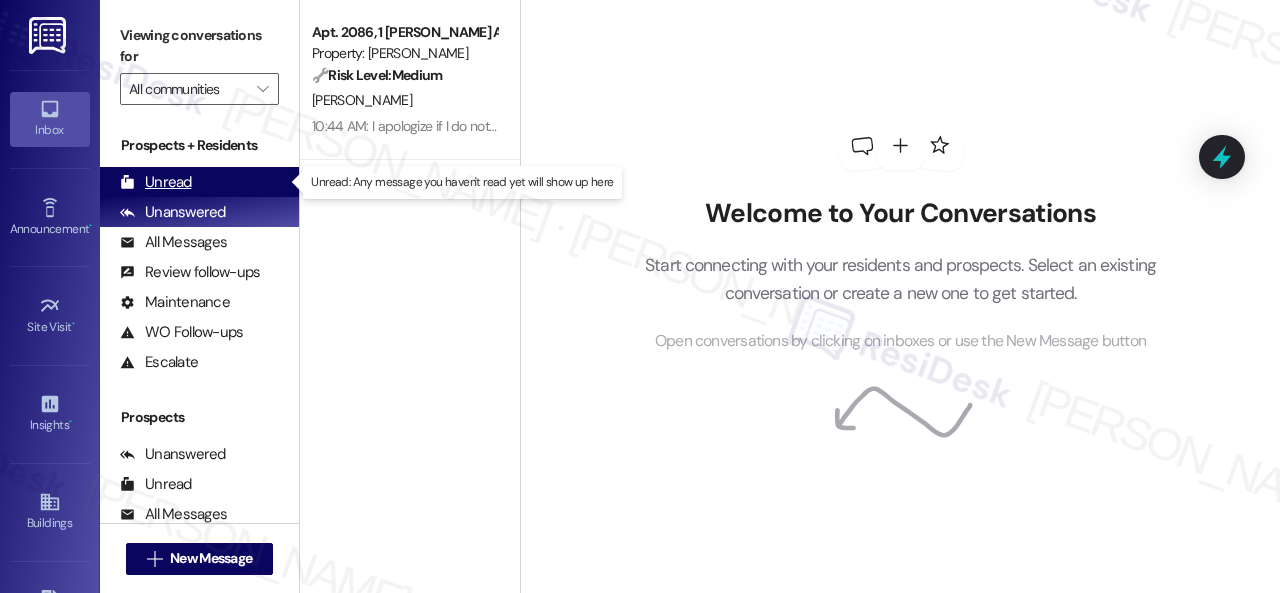 click on "Unread" at bounding box center (156, 182) 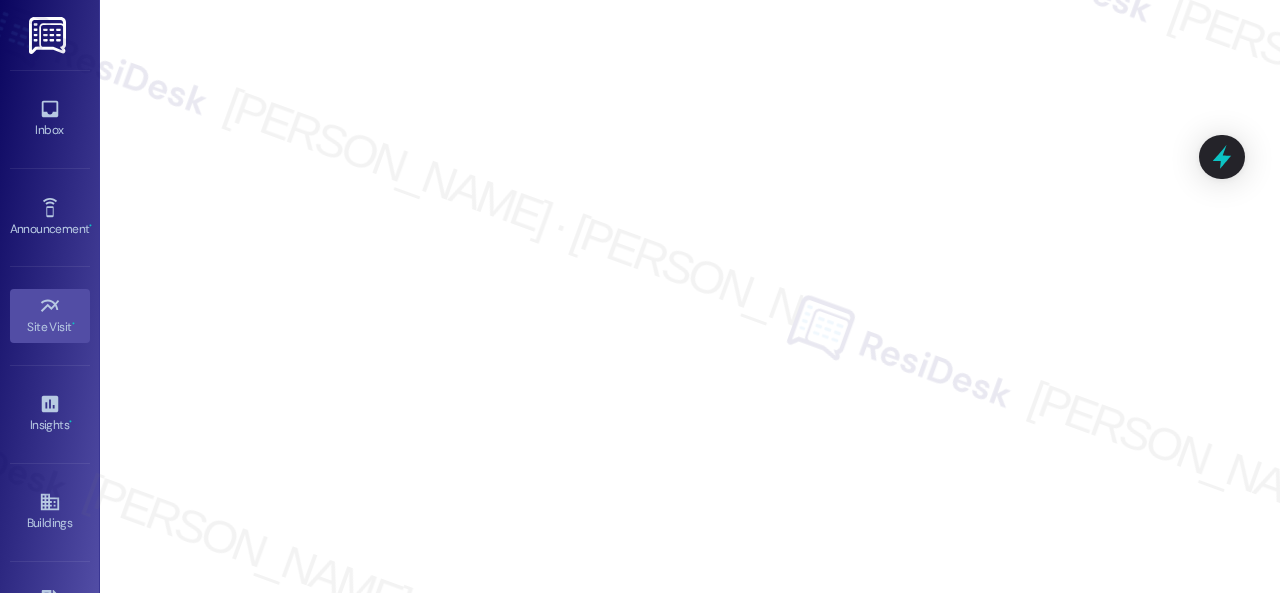 click on "Inbox   Go to Inbox" at bounding box center [50, 119] 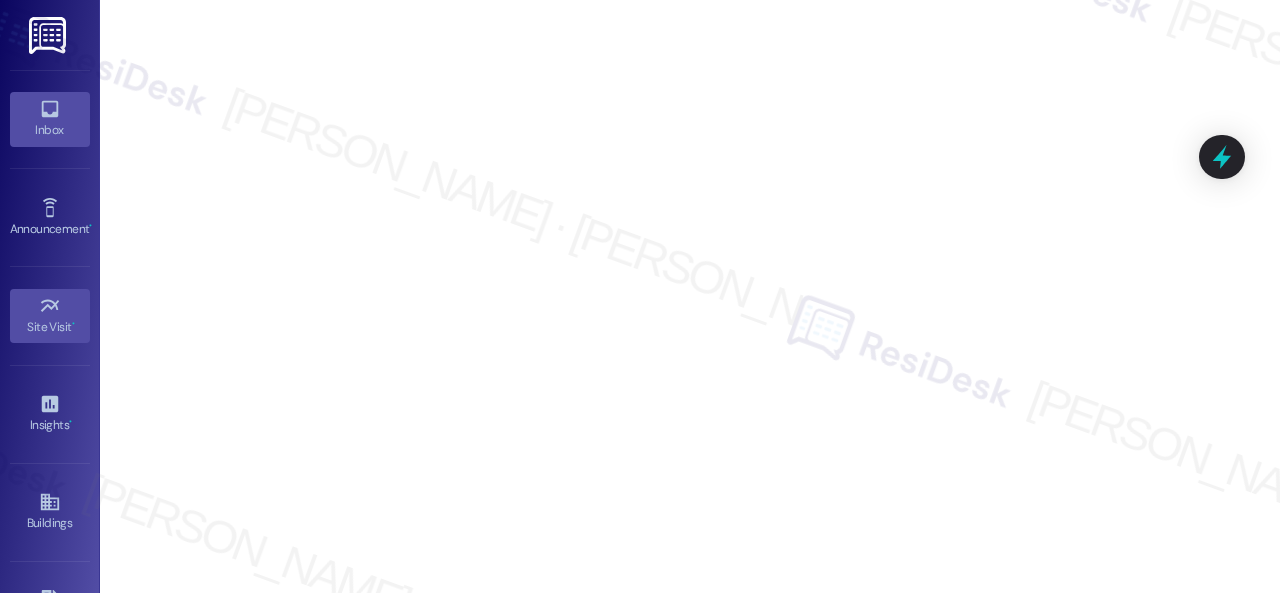 click on "Inbox" at bounding box center (50, 130) 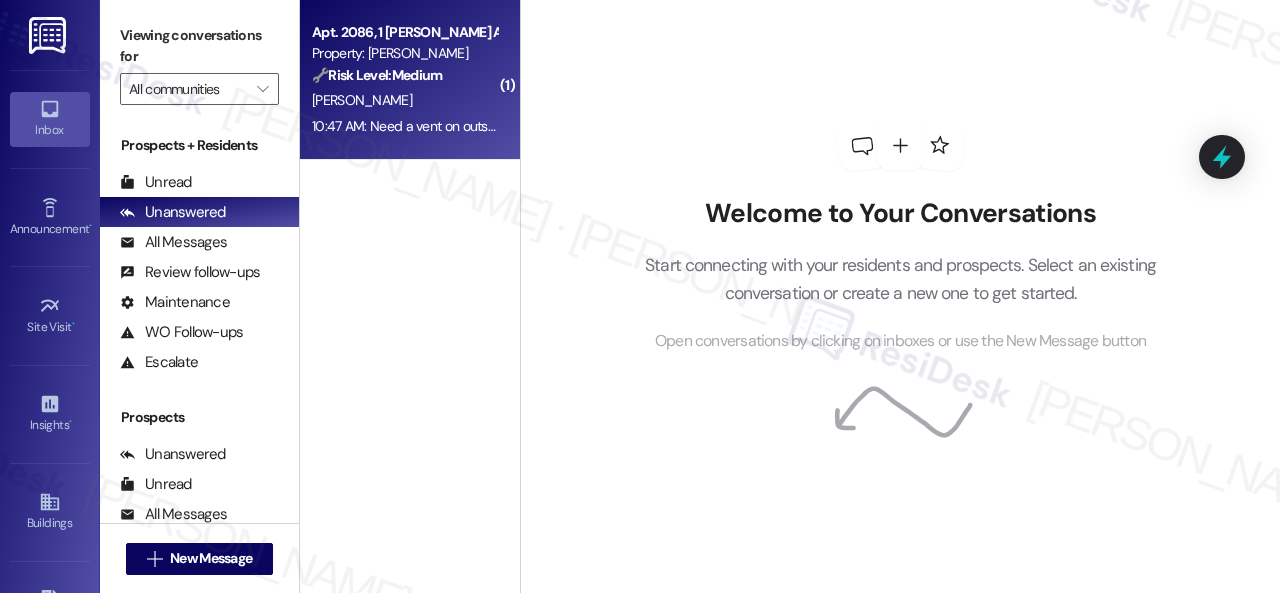 click on "[PERSON_NAME]" at bounding box center [404, 100] 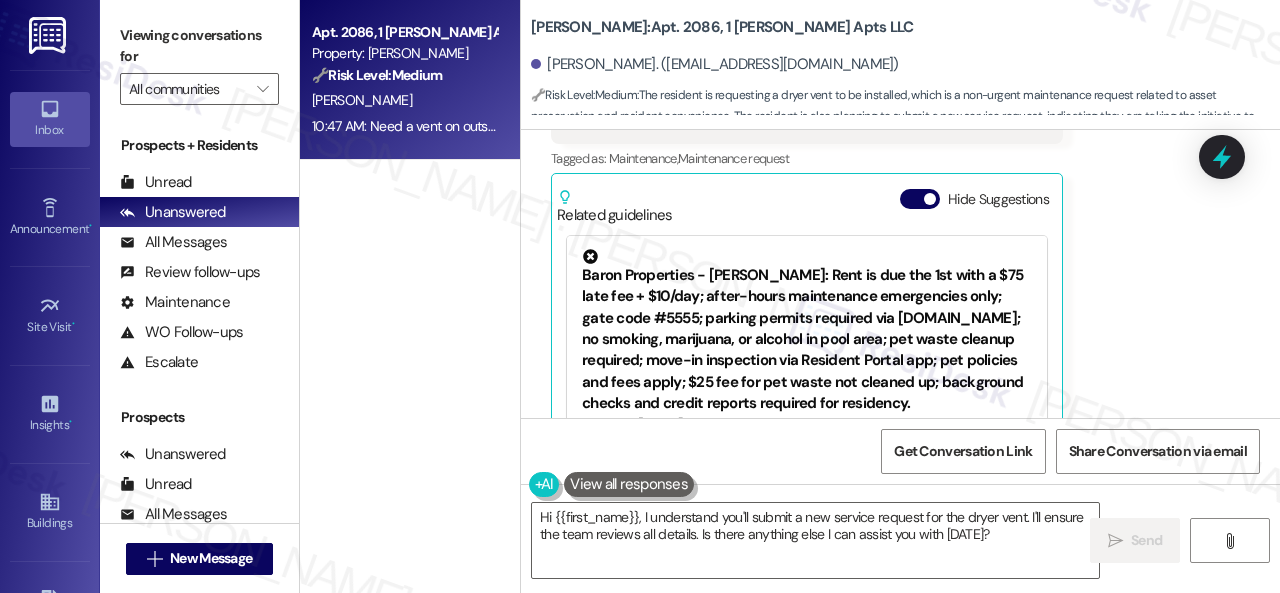 scroll, scrollTop: 7884, scrollLeft: 0, axis: vertical 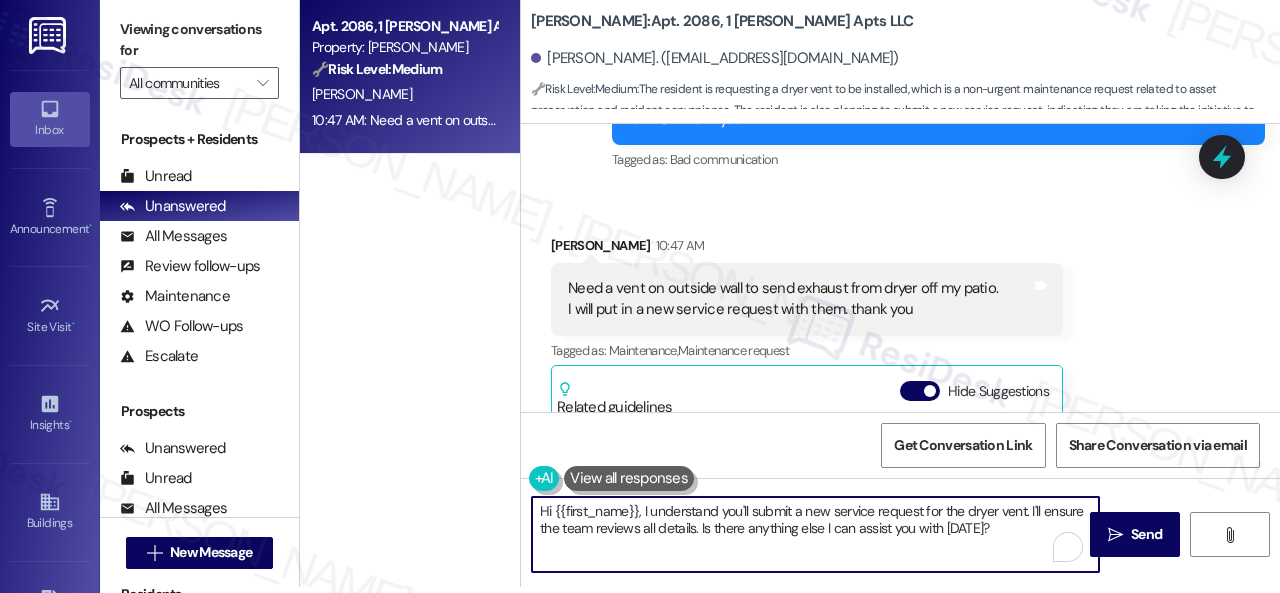 drag, startPoint x: 642, startPoint y: 509, endPoint x: 490, endPoint y: 514, distance: 152.08221 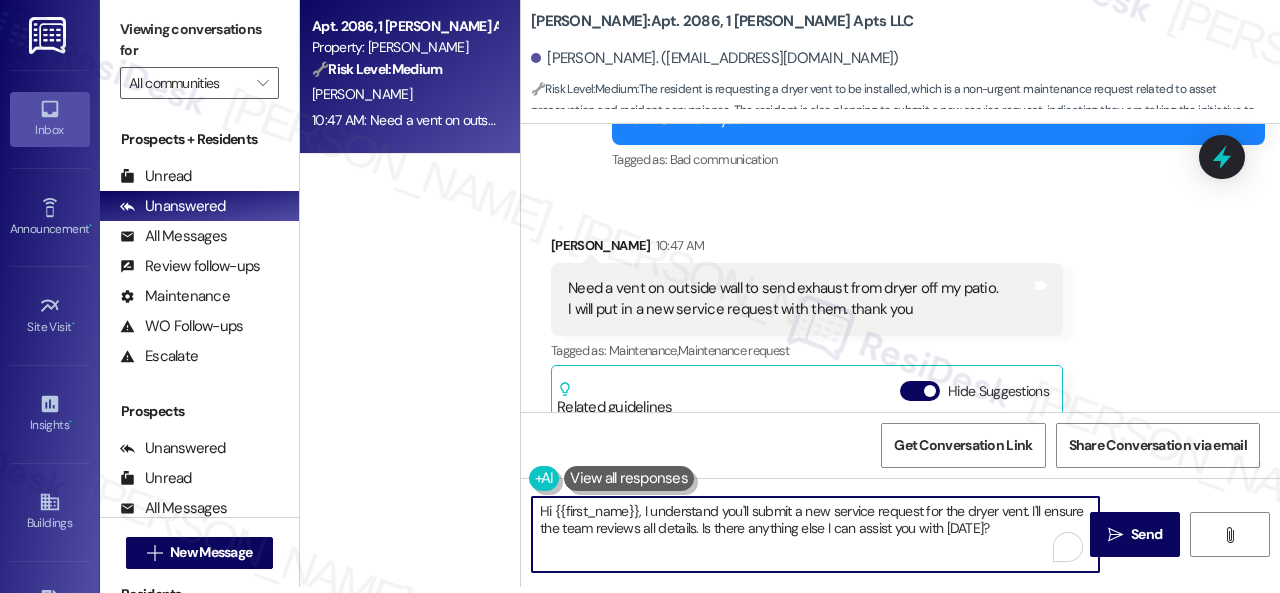click on "Apt. 2086, 1 Dana Park Apts LLC Property: Dana Park 🔧  Risk Level:  Medium The resident is requesting a dryer vent to be installed, which is a non-urgent maintenance request related to asset preservation and resident convenience. The resident is also planning to submit a new service request, indicating they are taking the initiative to resolve the issue. J. Palmer 10:47 AM: Need a vent on outside wall to send exhaust from dryer off my patio.
I will put in a new service request with them. thank you  10:47 AM: Need a vent on outside wall to send exhaust from dryer off my patio.
I will put in a new service request with them. thank you  Dana Park:  Apt. 2086, 1 Dana Park Apts LLC       Jeanne Palmer. (dpalm4040@gmail.com)   🔧  Risk Level:  Medium :  WO Lease started Jun 19, 2024 at 8:00 PM Show details Survey, sent via SMS Residesk Automated Survey Mar 17, 2025 at 12:19 PM Tags and notes Tagged as:   Property launch Click to highlight conversations about Property launch WO Opened request: Need to rep..." at bounding box center [790, 290] 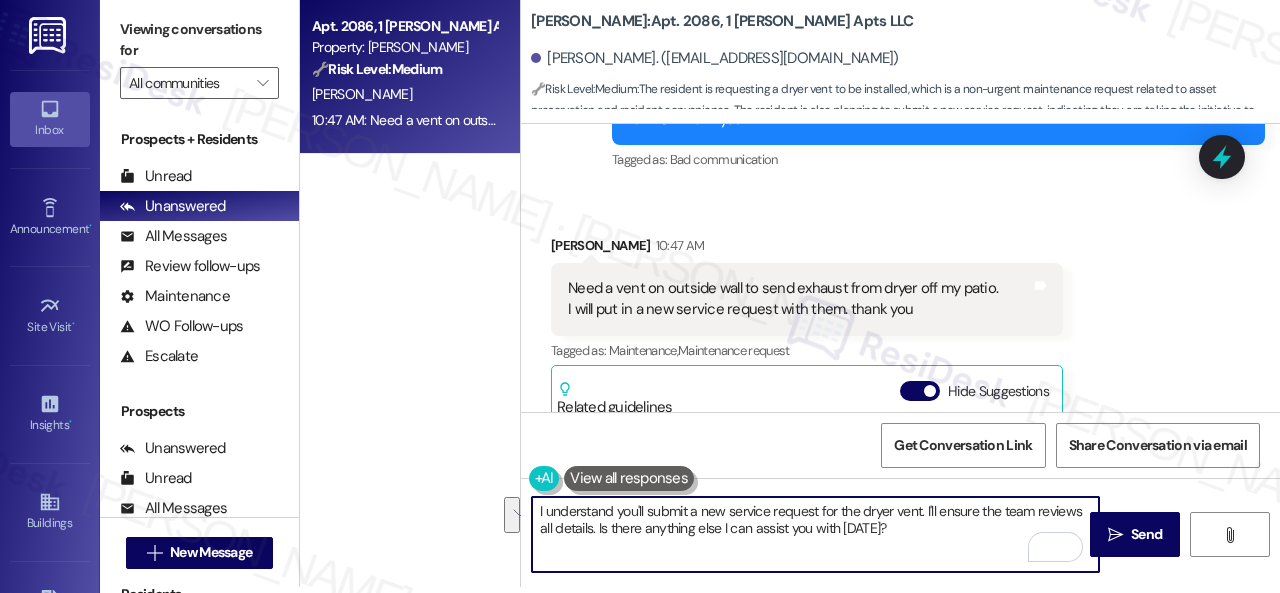 drag, startPoint x: 926, startPoint y: 507, endPoint x: 926, endPoint y: 526, distance: 19 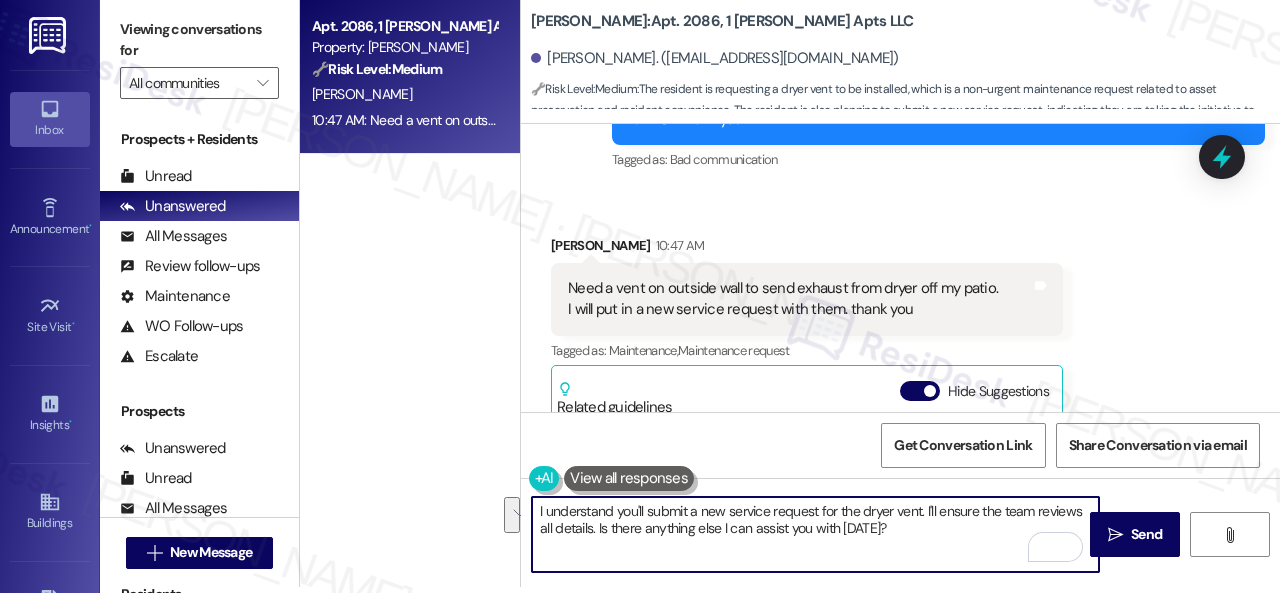 click on "I understand you'll submit a new service request for the dryer vent. I'll ensure the team reviews all details. Is there anything else I can assist you with today?" at bounding box center [815, 534] 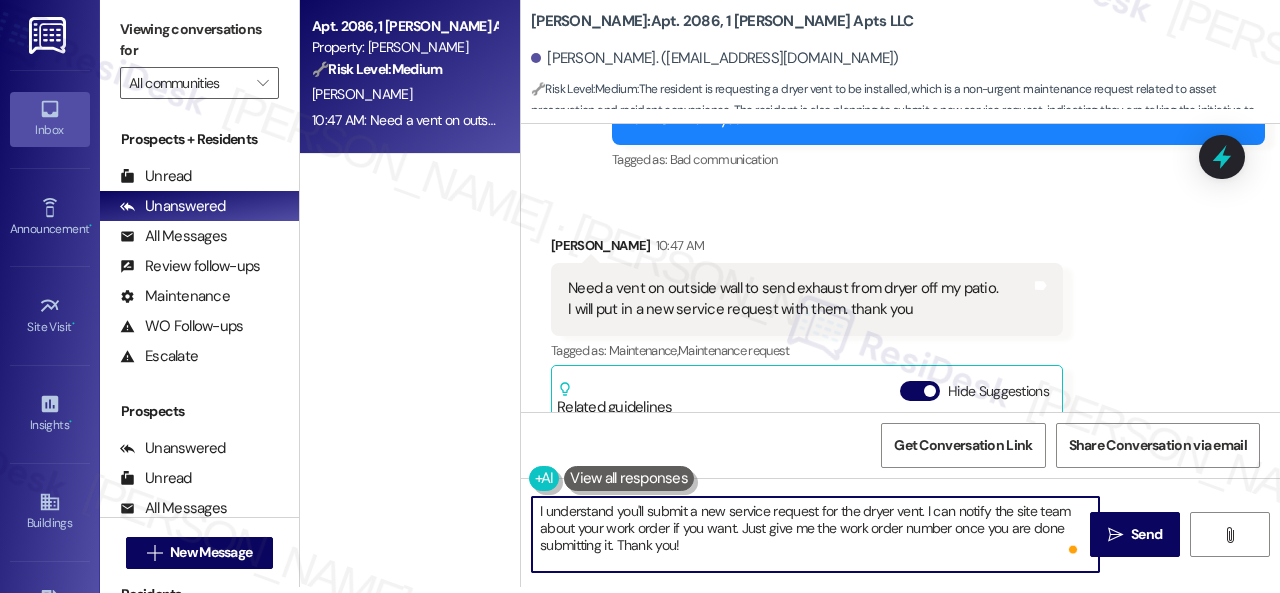 drag, startPoint x: 606, startPoint y: 533, endPoint x: 594, endPoint y: 533, distance: 12 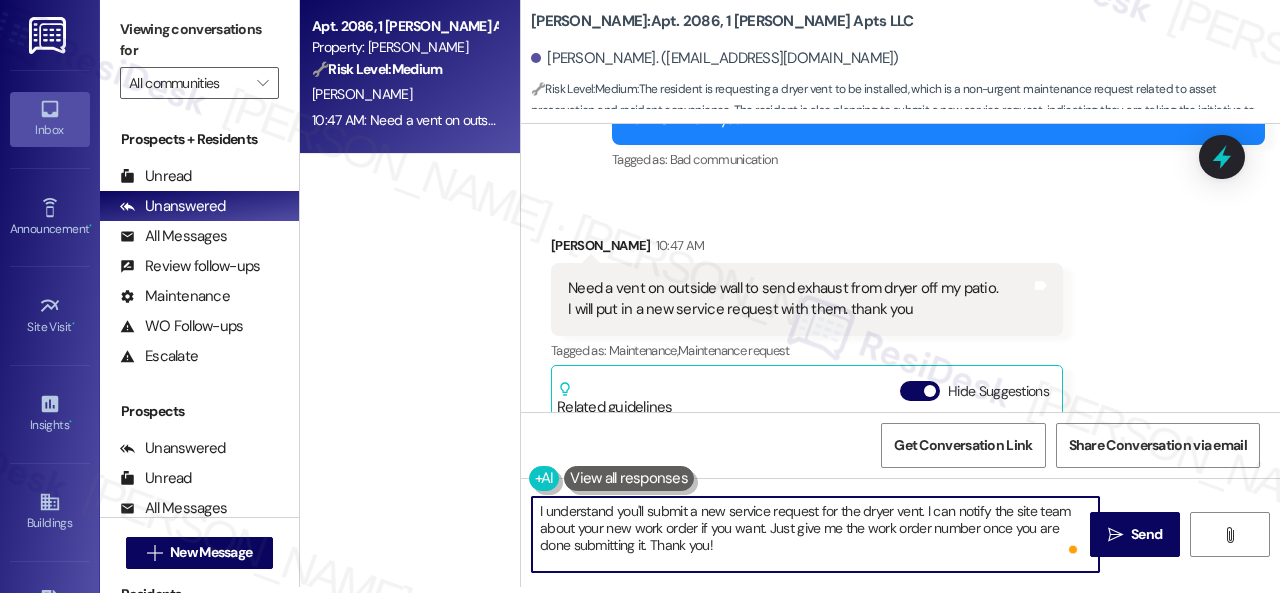 click on "I understand you'll submit a new service request for the dryer vent. I can notify the site team about your new work order if you want. Just give me the work order number once you are done submitting it. Thank you!" at bounding box center [815, 534] 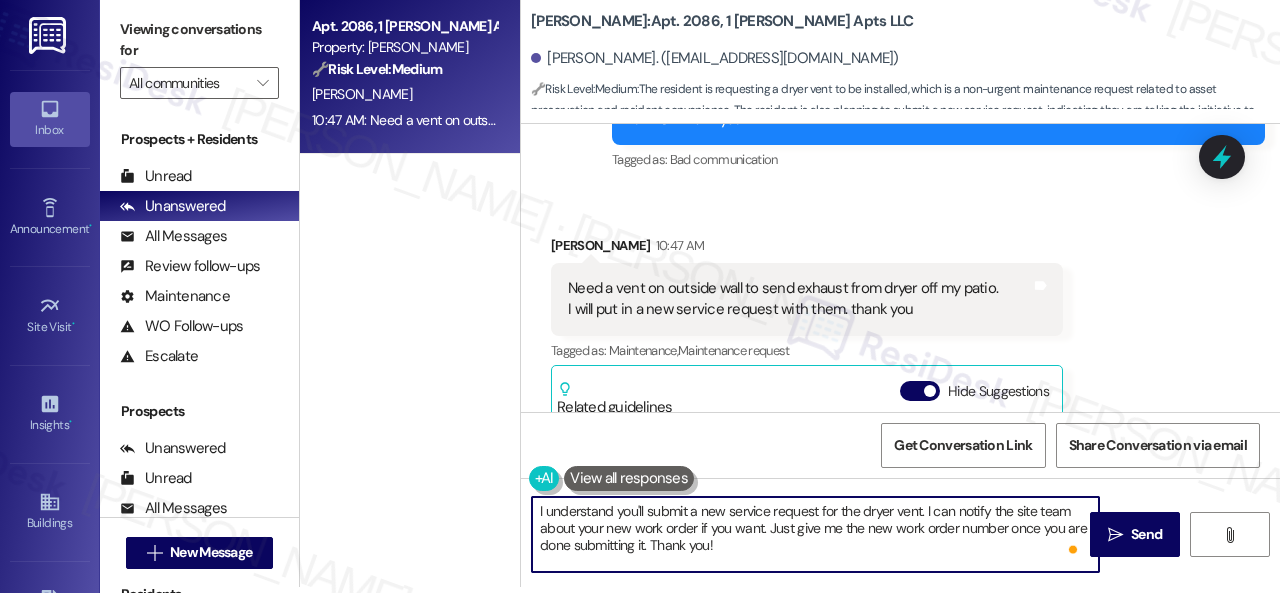 click on "I understand you'll submit a new service request for the dryer vent. I can notify the site team about your new work order if you want. Just give me the new work order number once you are done submitting it. Thank you!" at bounding box center [815, 534] 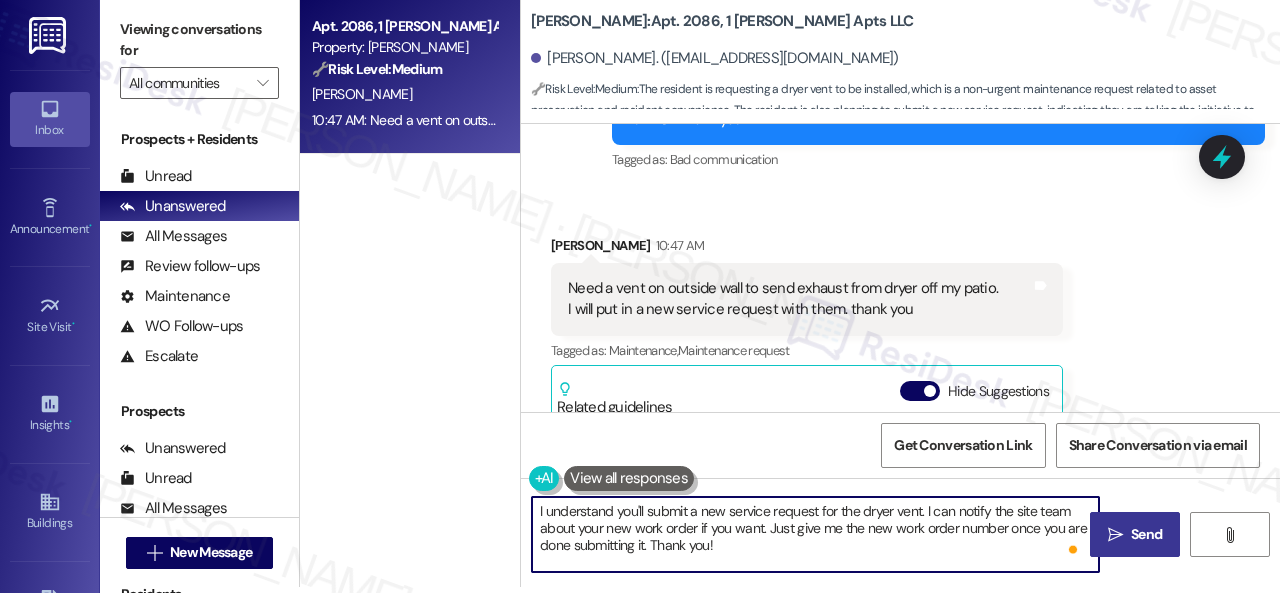 type on "I understand you'll submit a new service request for the dryer vent. I can notify the site team about your new work order if you want. Just give me the new work order number once you are done submitting it. Thank you!" 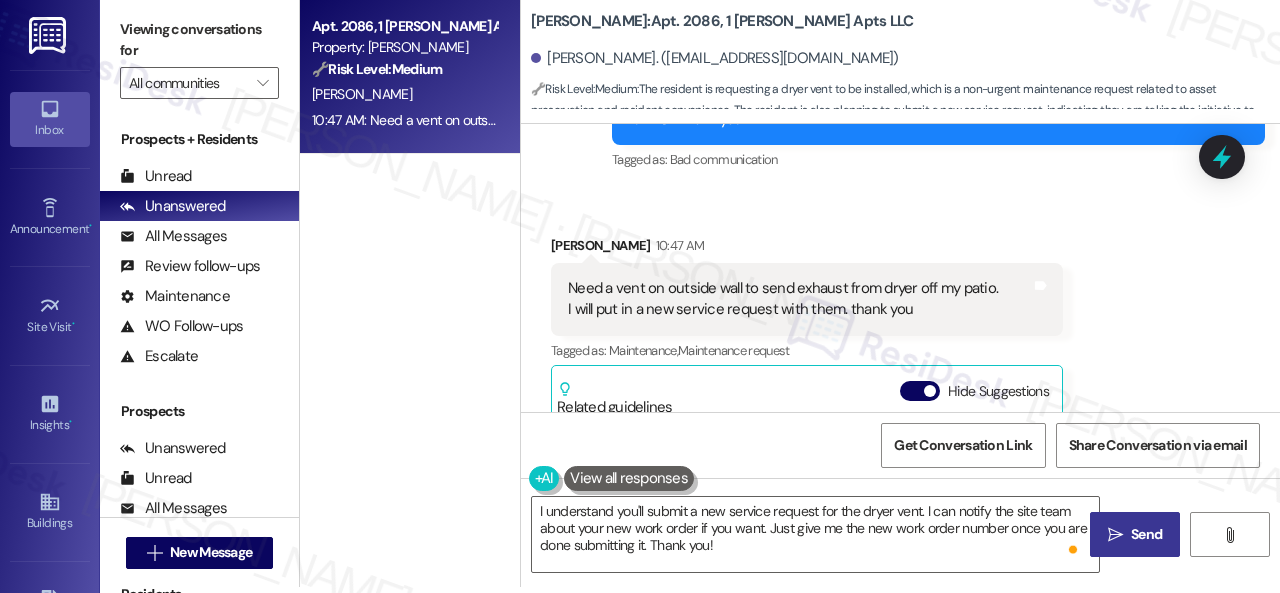 click on "" at bounding box center (1115, 535) 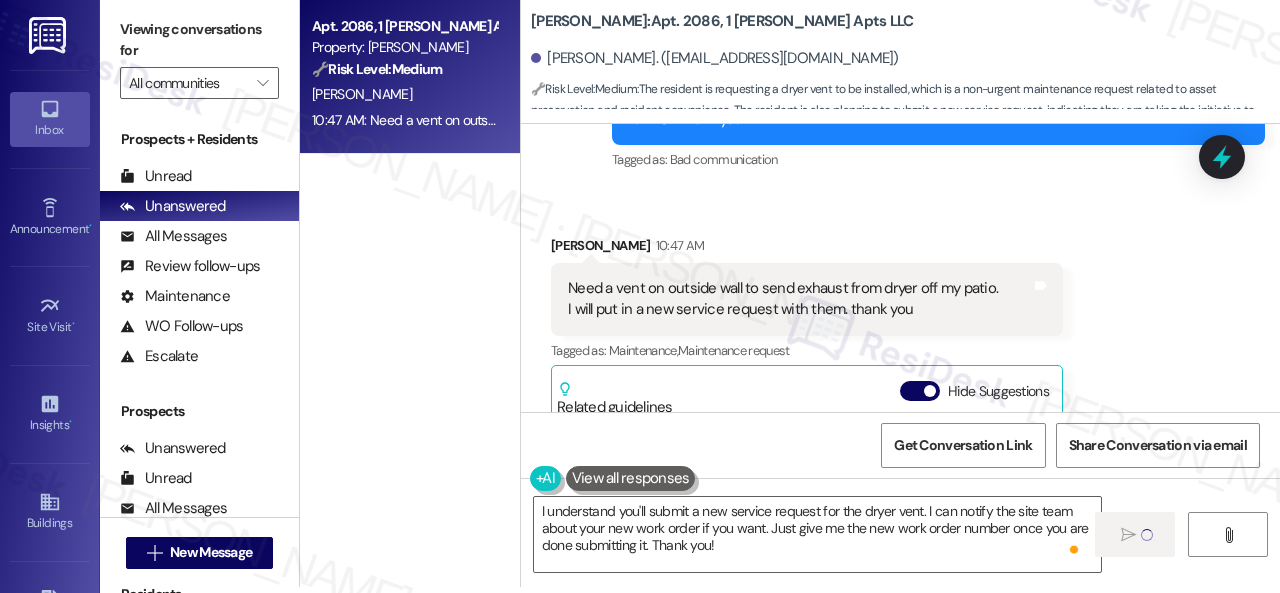type 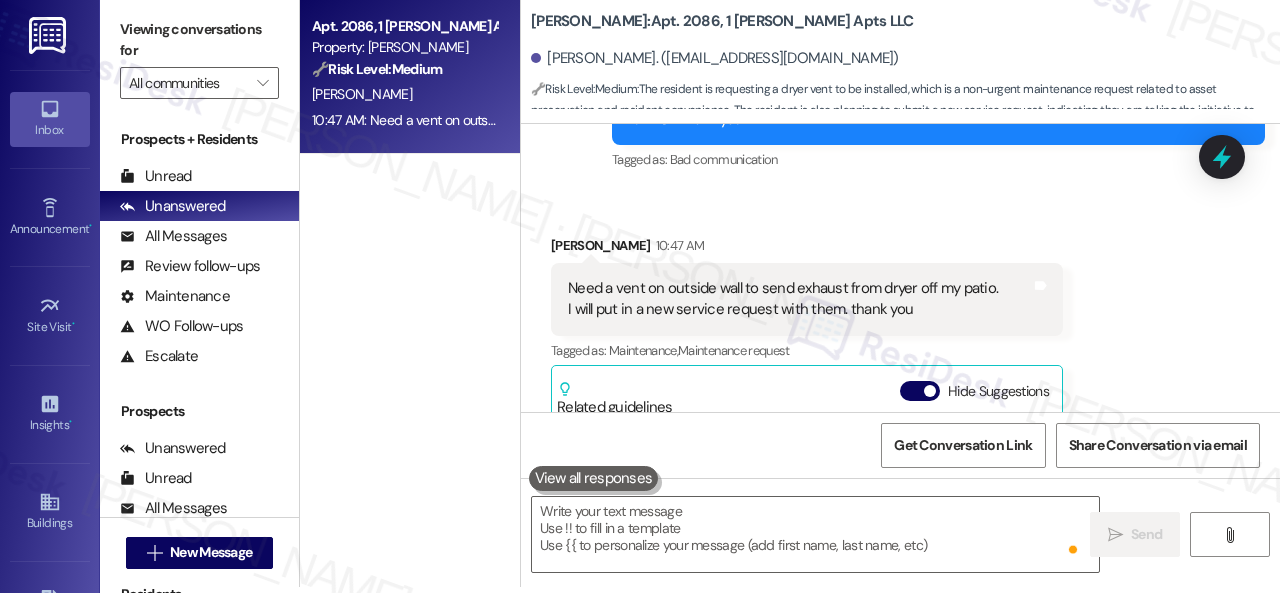 scroll, scrollTop: 0, scrollLeft: 0, axis: both 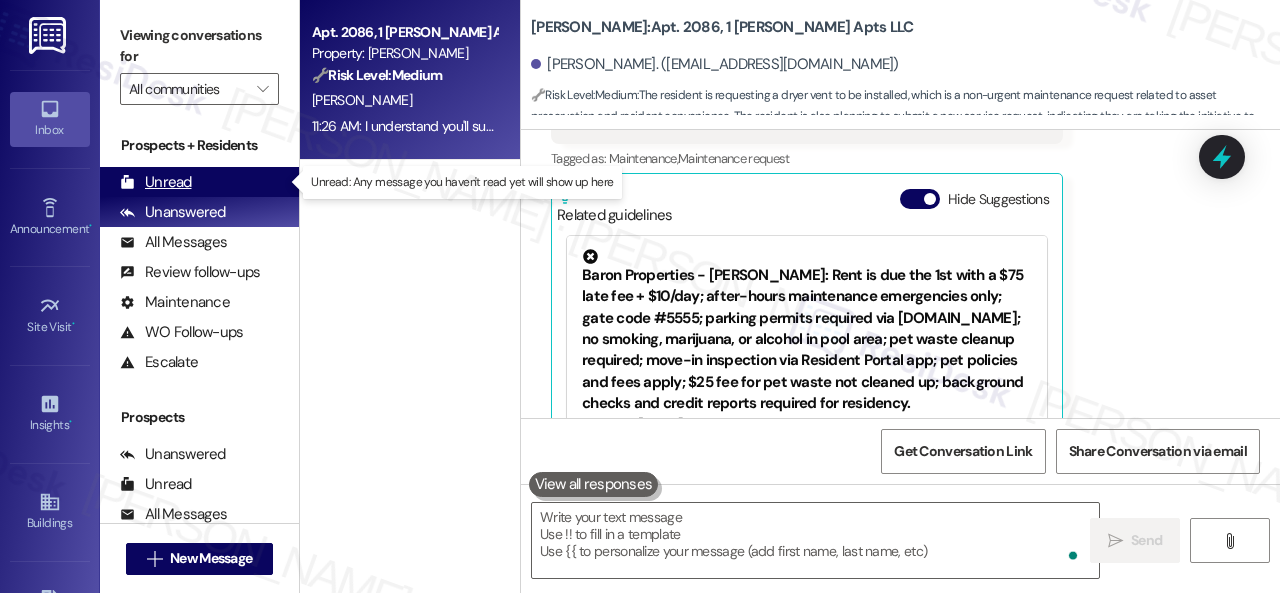 click on "Unread" at bounding box center [156, 182] 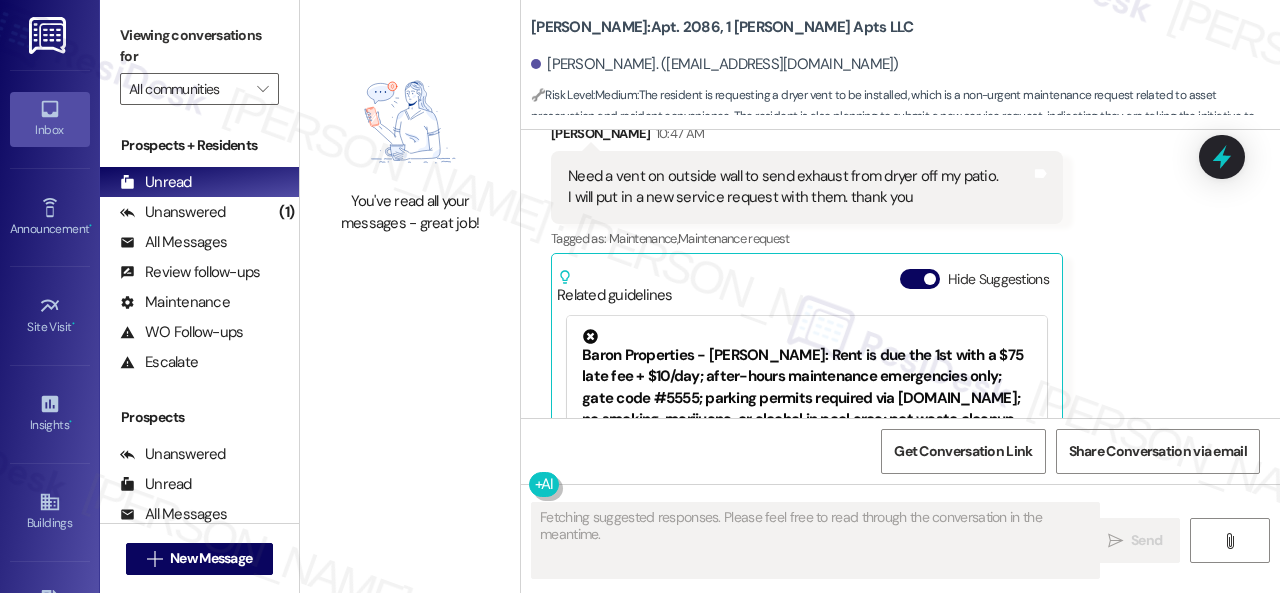 scroll, scrollTop: 7882, scrollLeft: 0, axis: vertical 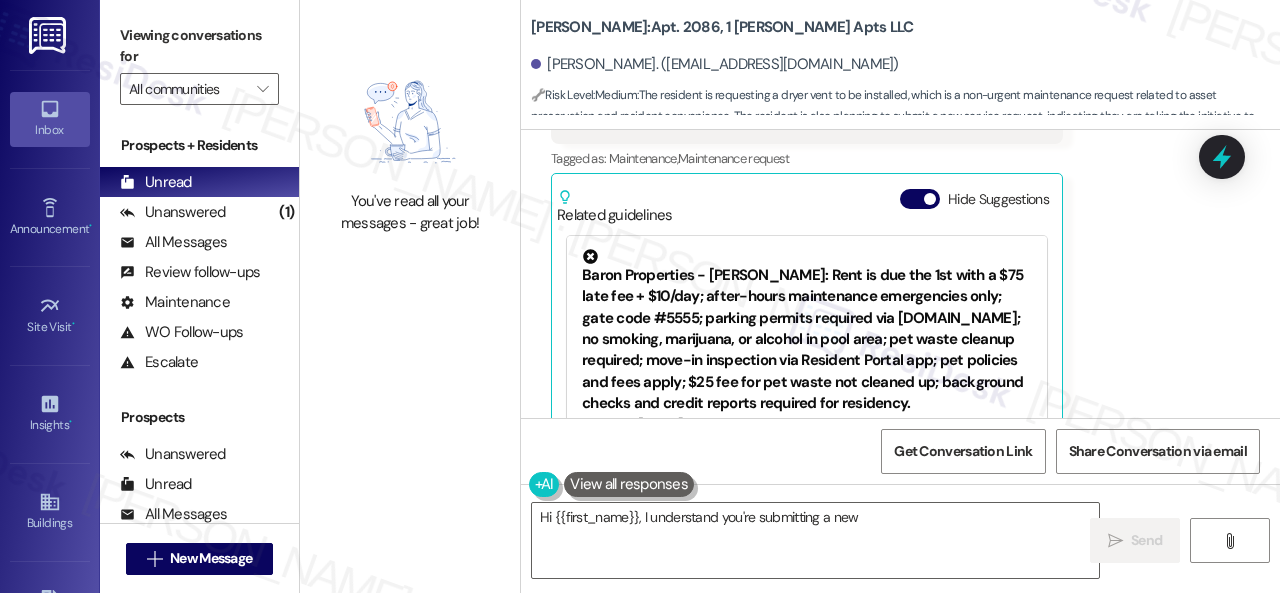 type on "Hi {{first_name}}, I understand you're submitting a new work" 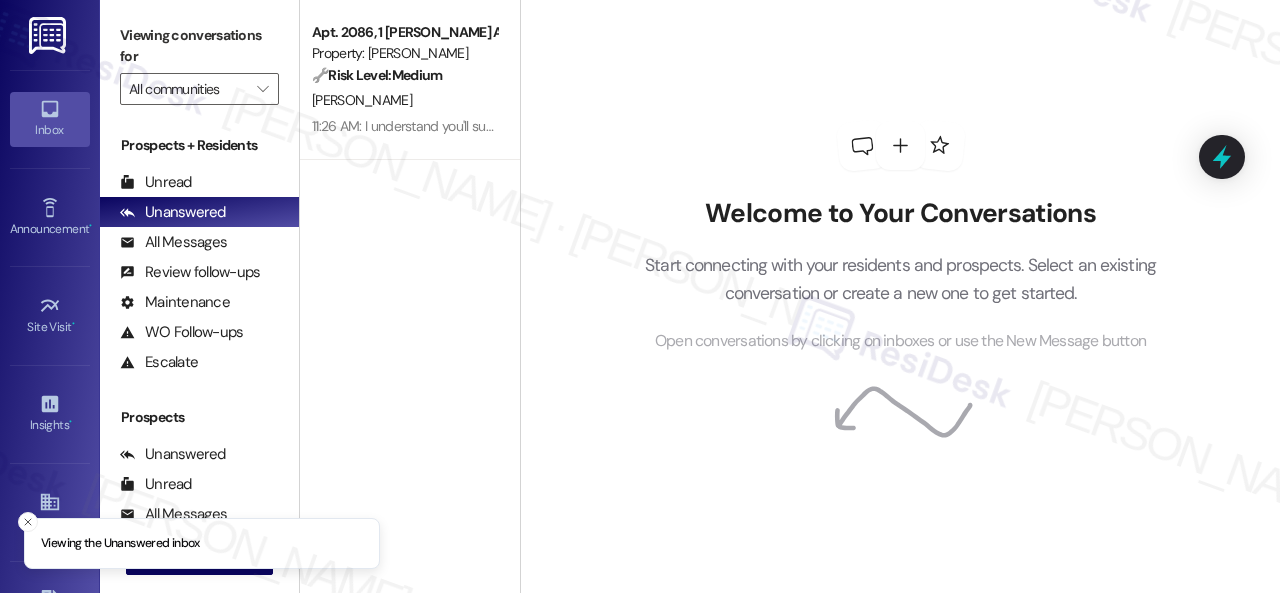 scroll, scrollTop: 0, scrollLeft: 0, axis: both 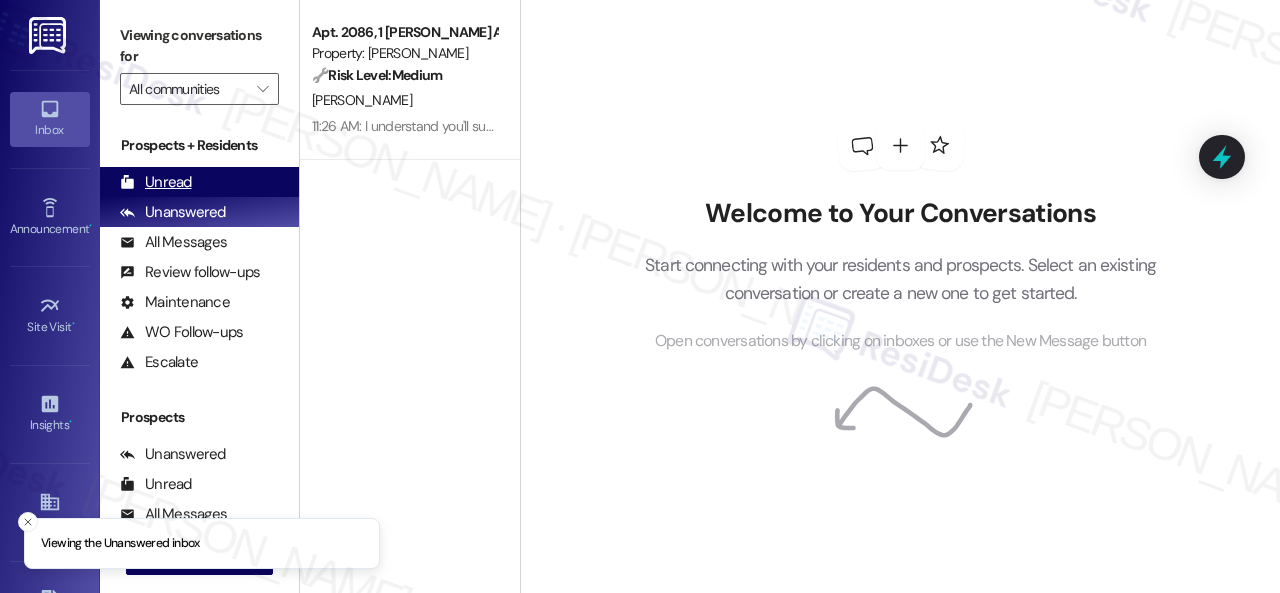 click on "Unread" at bounding box center (156, 182) 